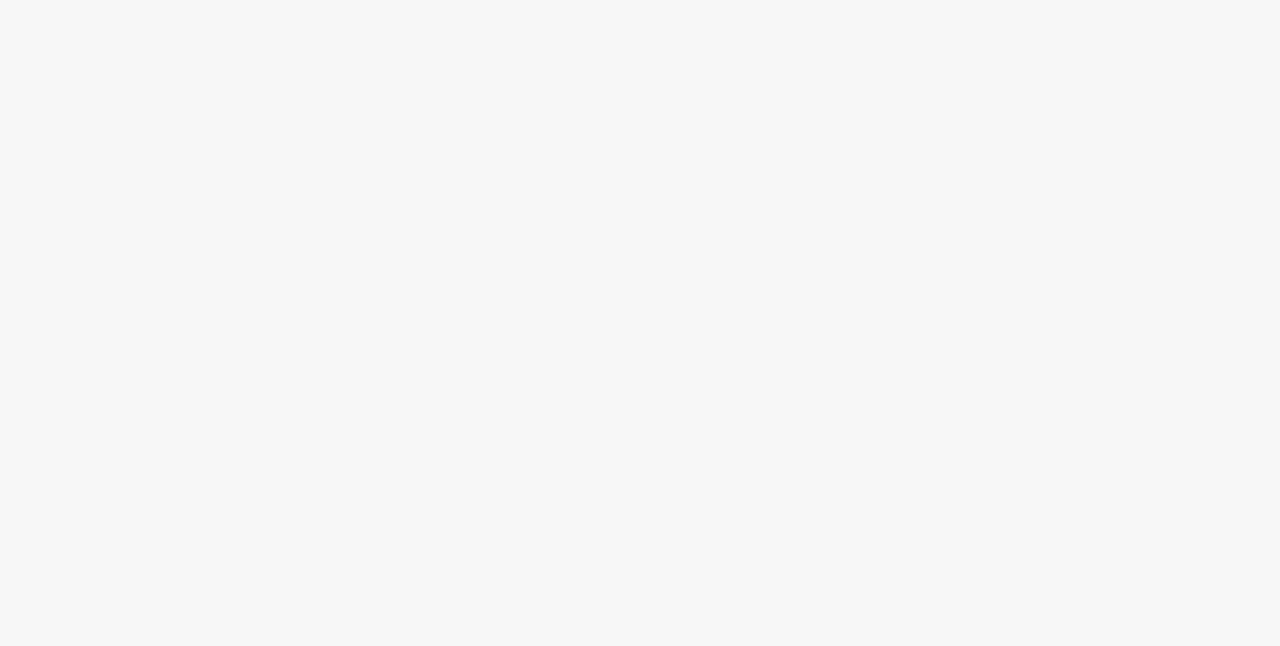 scroll, scrollTop: 0, scrollLeft: 0, axis: both 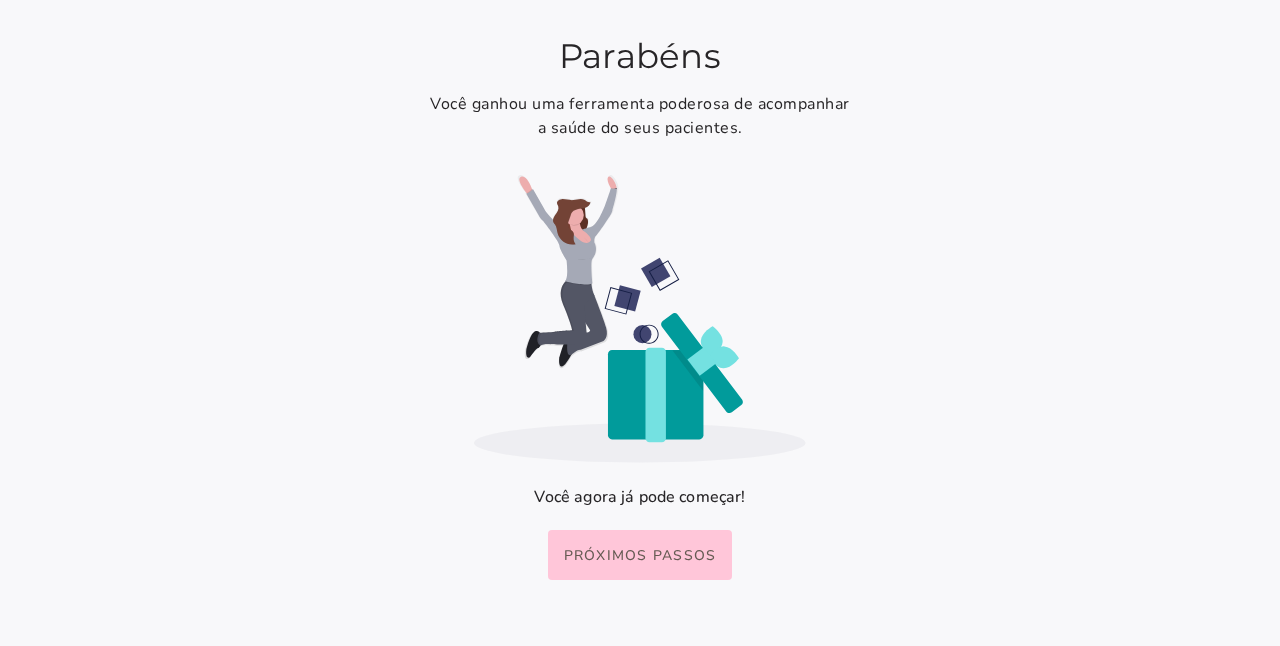 click on "Próximos passos" at bounding box center [0, 0] 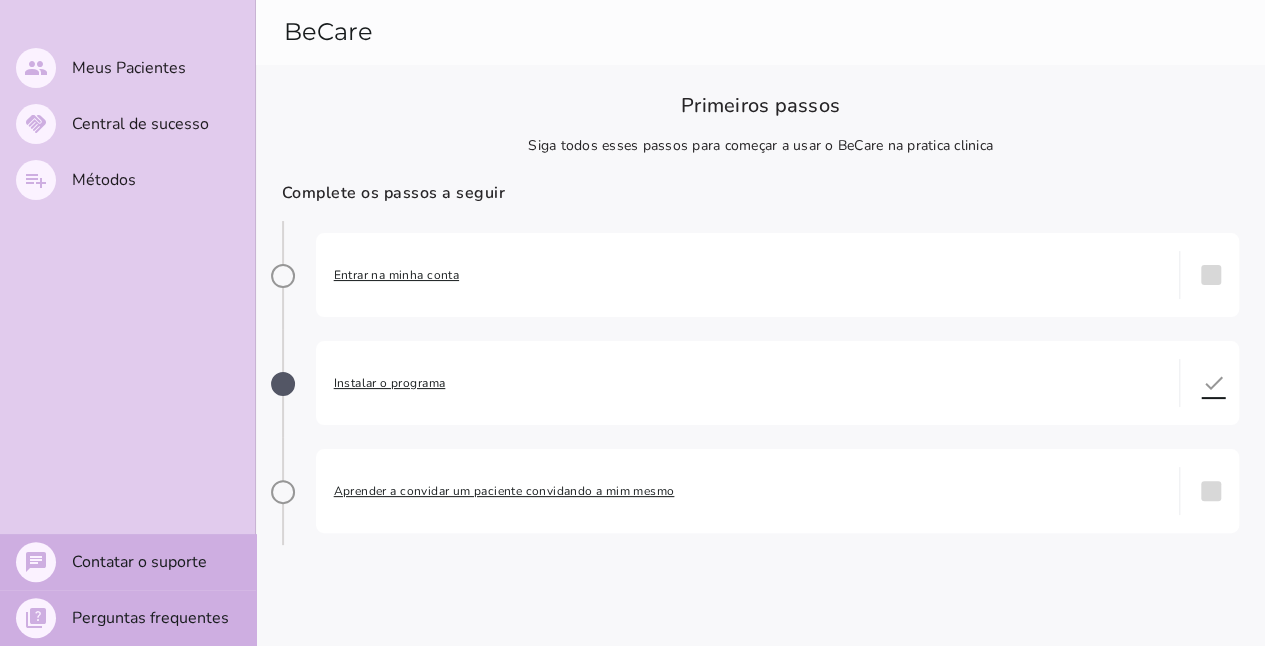 click on "Entrar na minha conta" at bounding box center [748, 275] 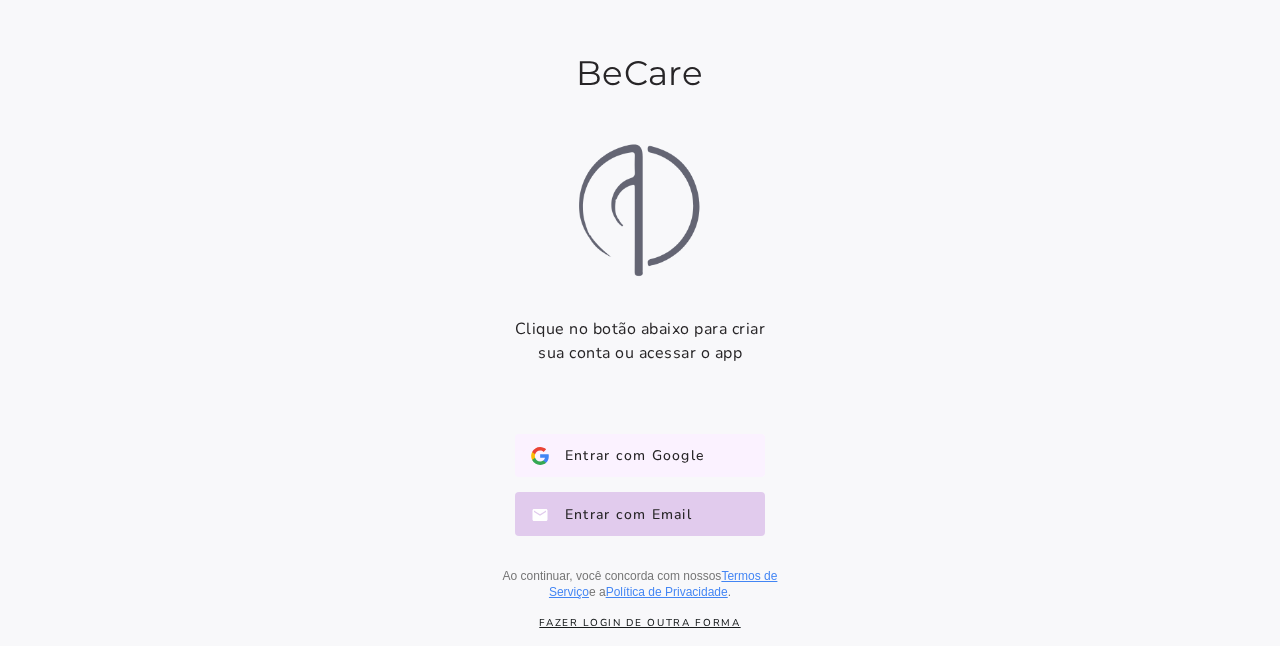 click on "Entrar com Google" at bounding box center (626, 456) 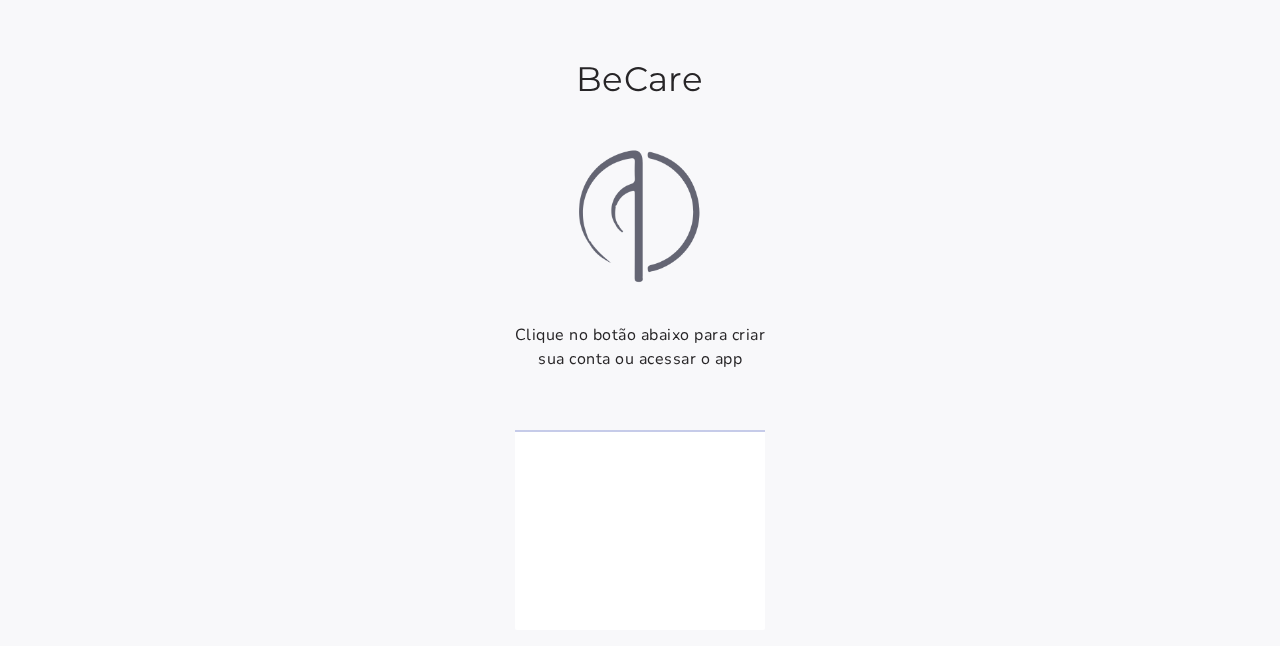 scroll, scrollTop: 0, scrollLeft: 0, axis: both 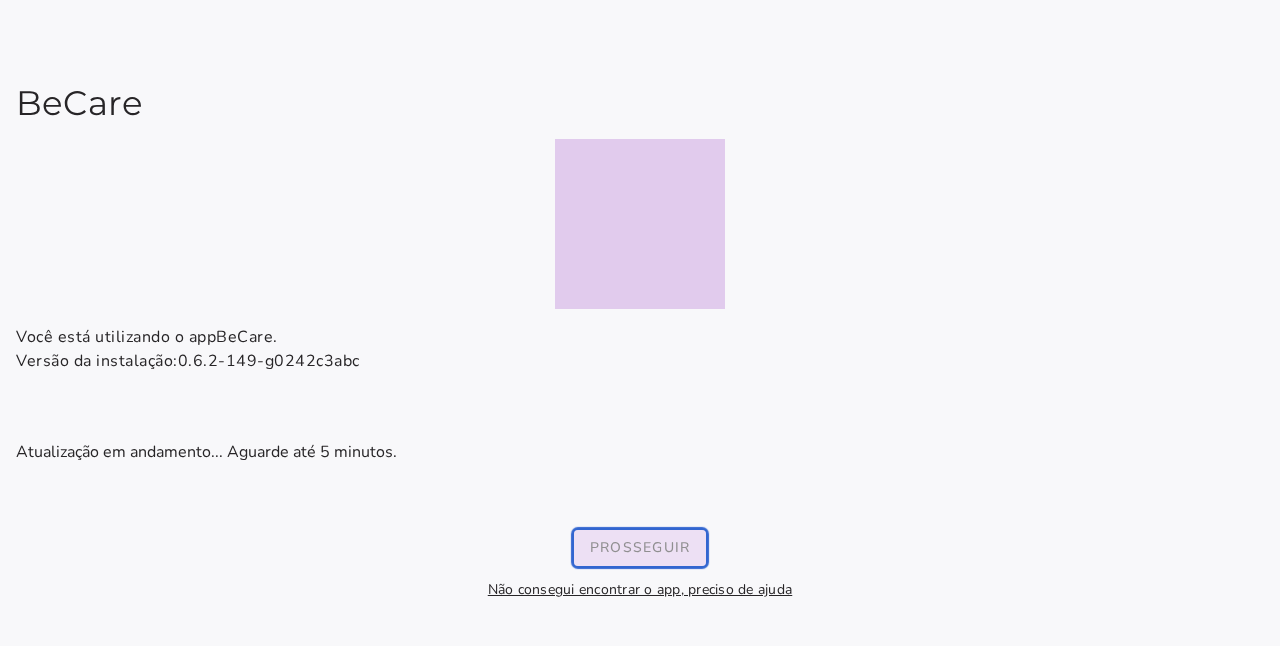 click on "Prosseguir" at bounding box center [0, 0] 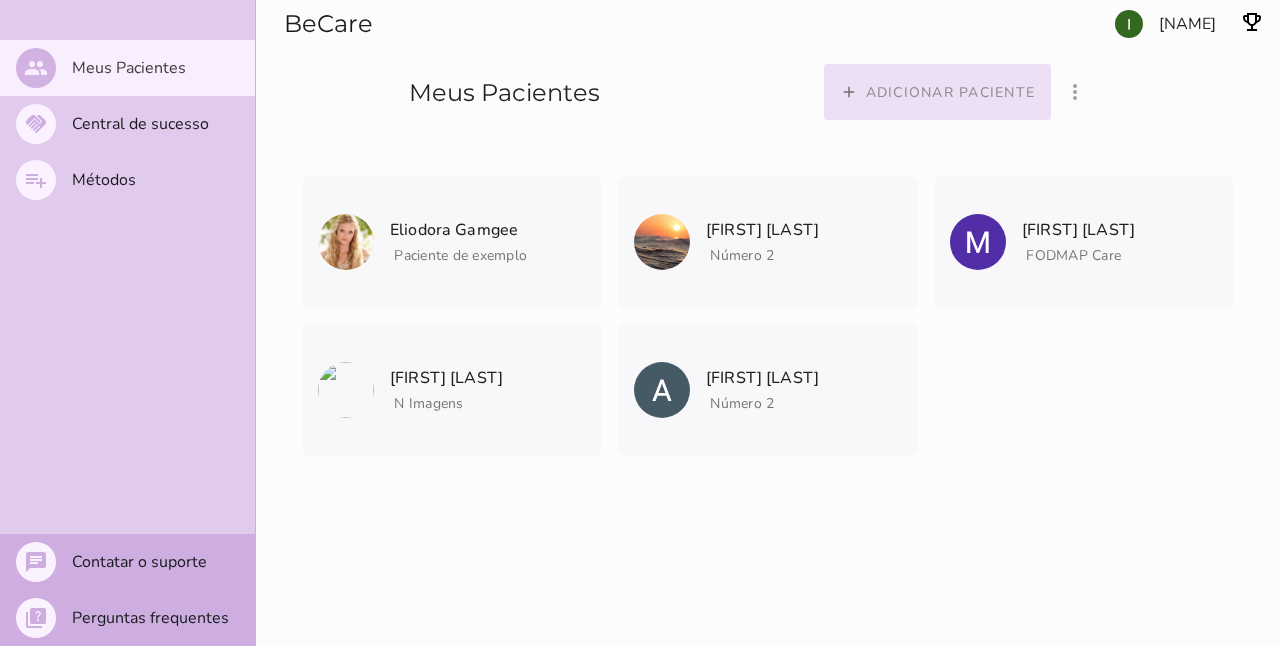click on "Adicionar paciente" at bounding box center (938, 92) 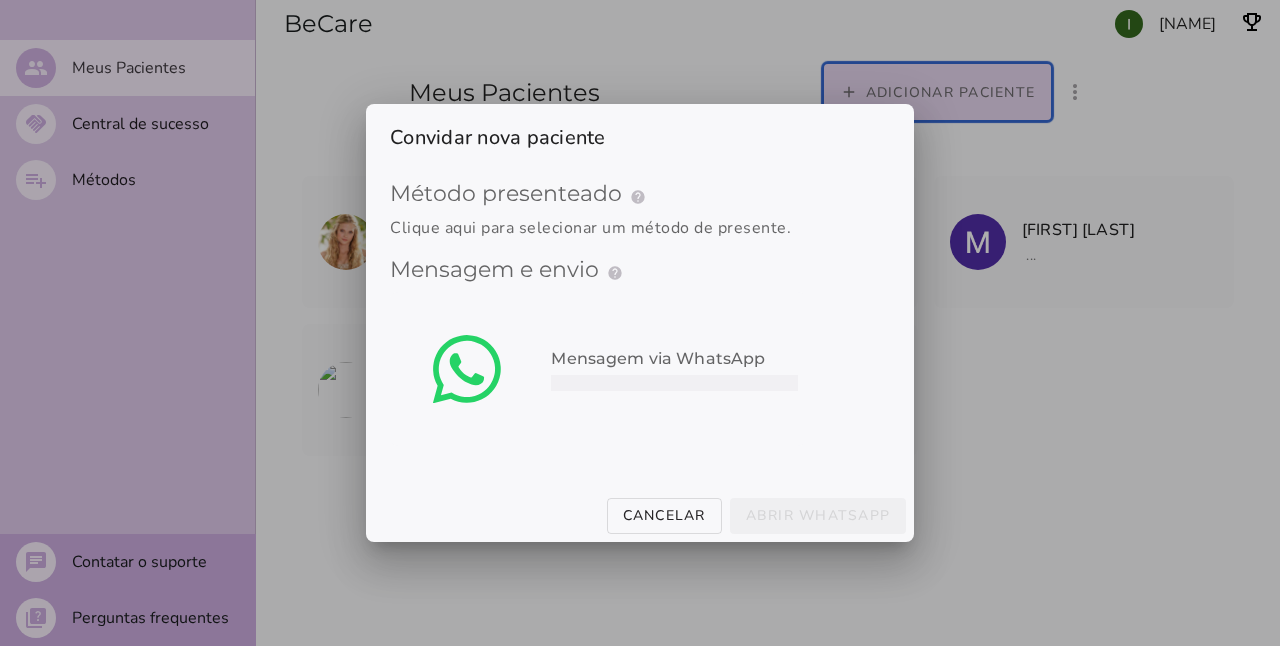 type on "ltJGBt1IMeQbI65COdO8" 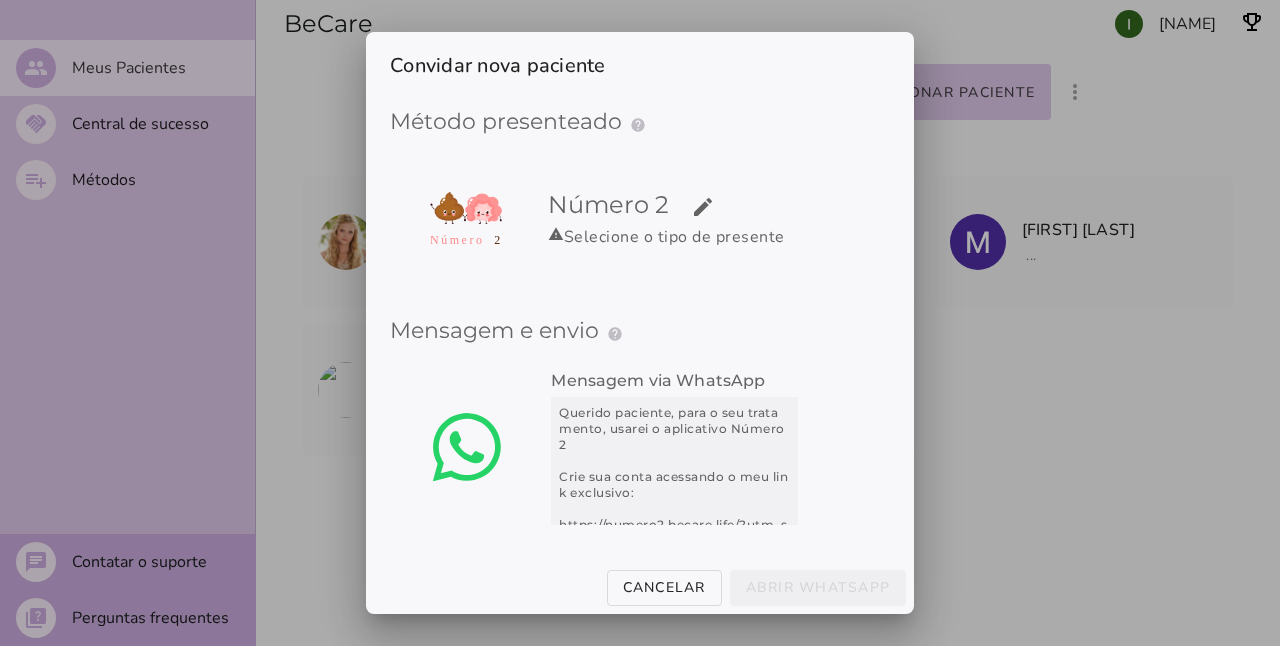 radio on "****" 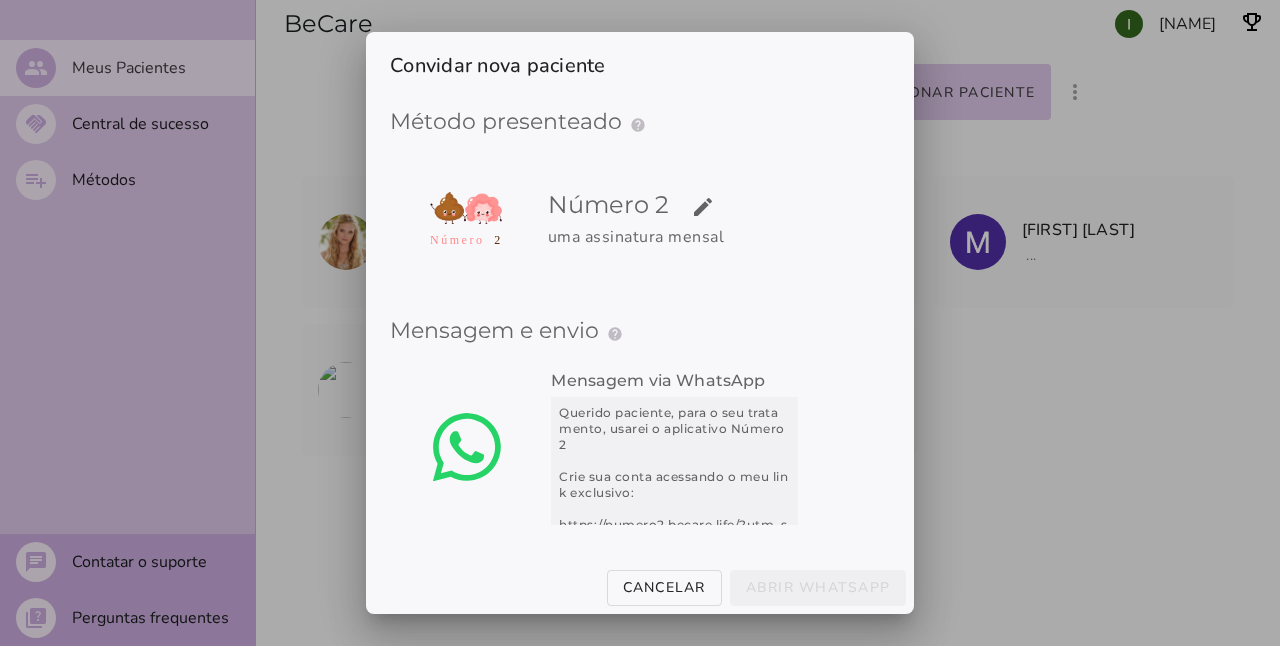 scroll, scrollTop: 10, scrollLeft: 0, axis: vertical 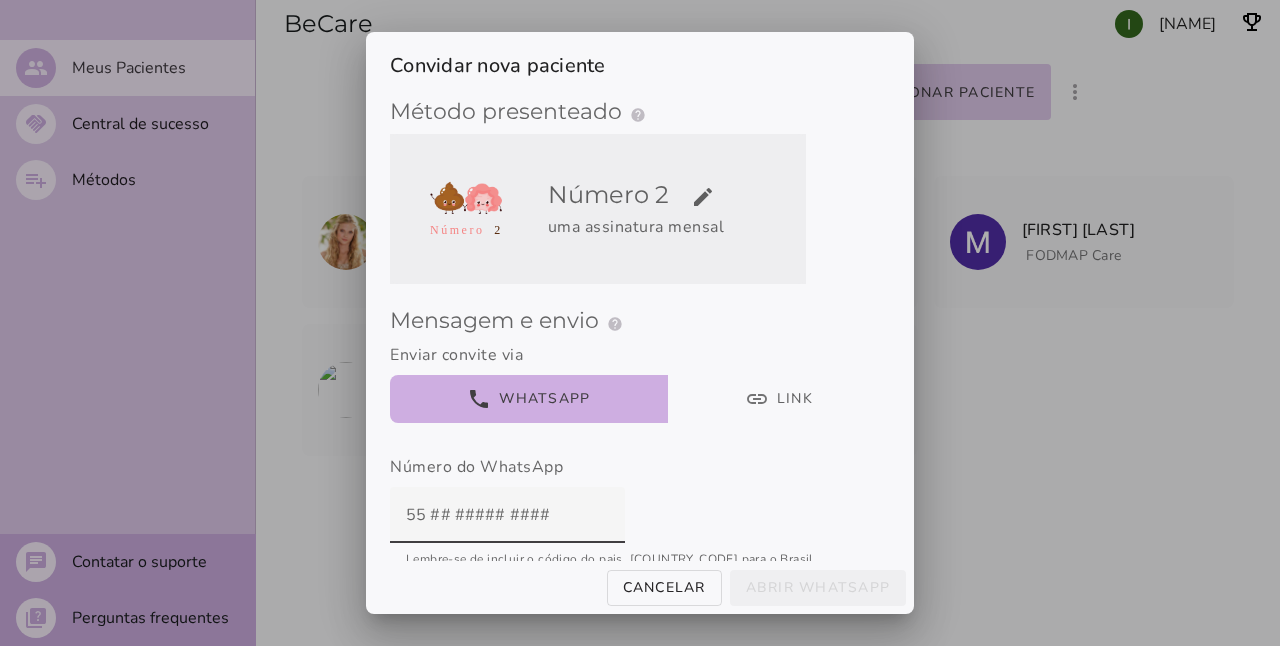 click on "Número 2
edit" at bounding box center (673, 195) 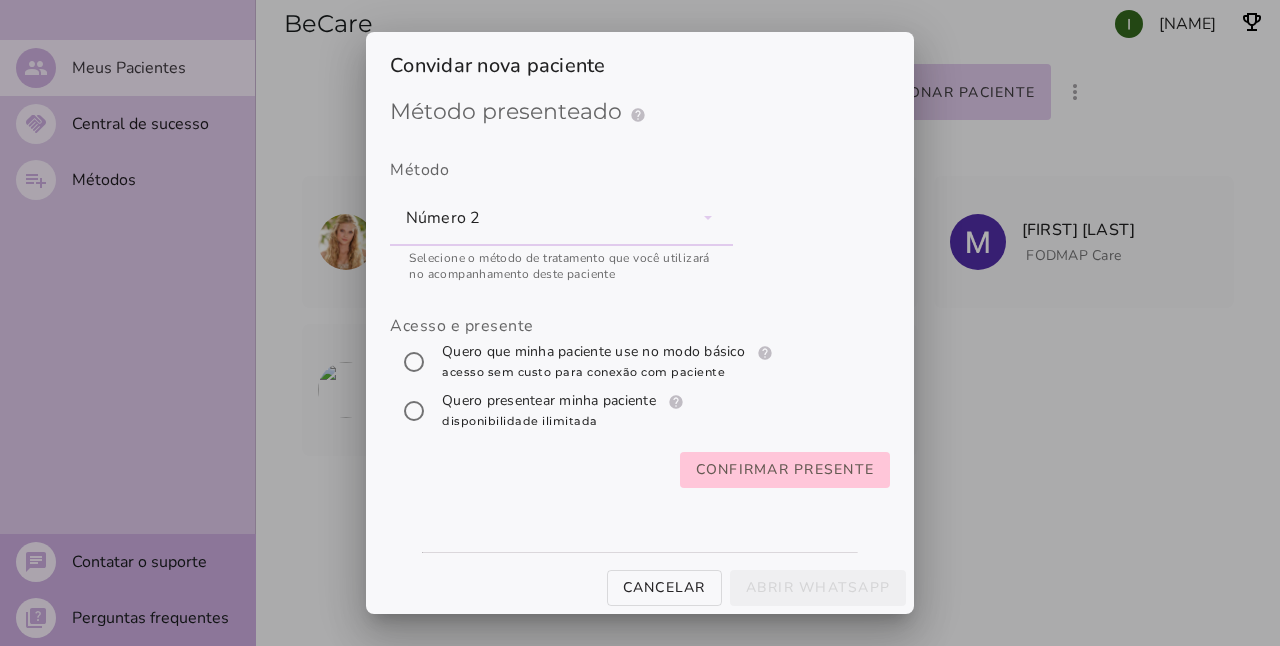 scroll, scrollTop: 0, scrollLeft: 0, axis: both 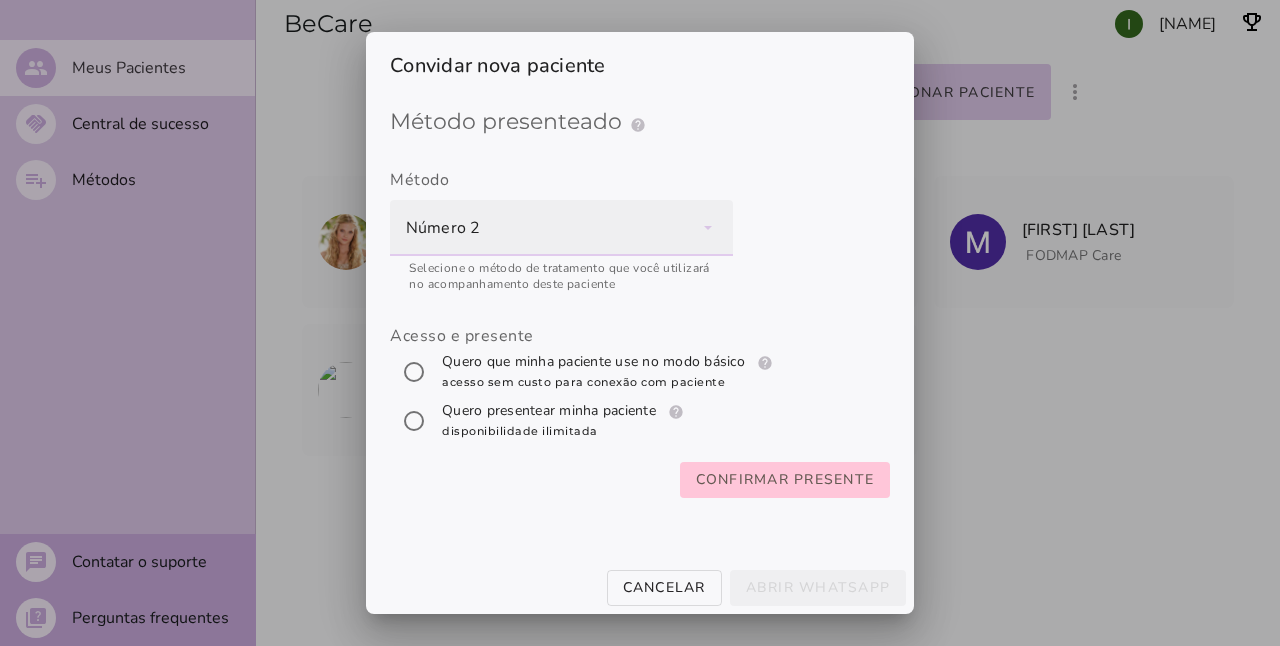 click on "Número 2" at bounding box center [561, 228] 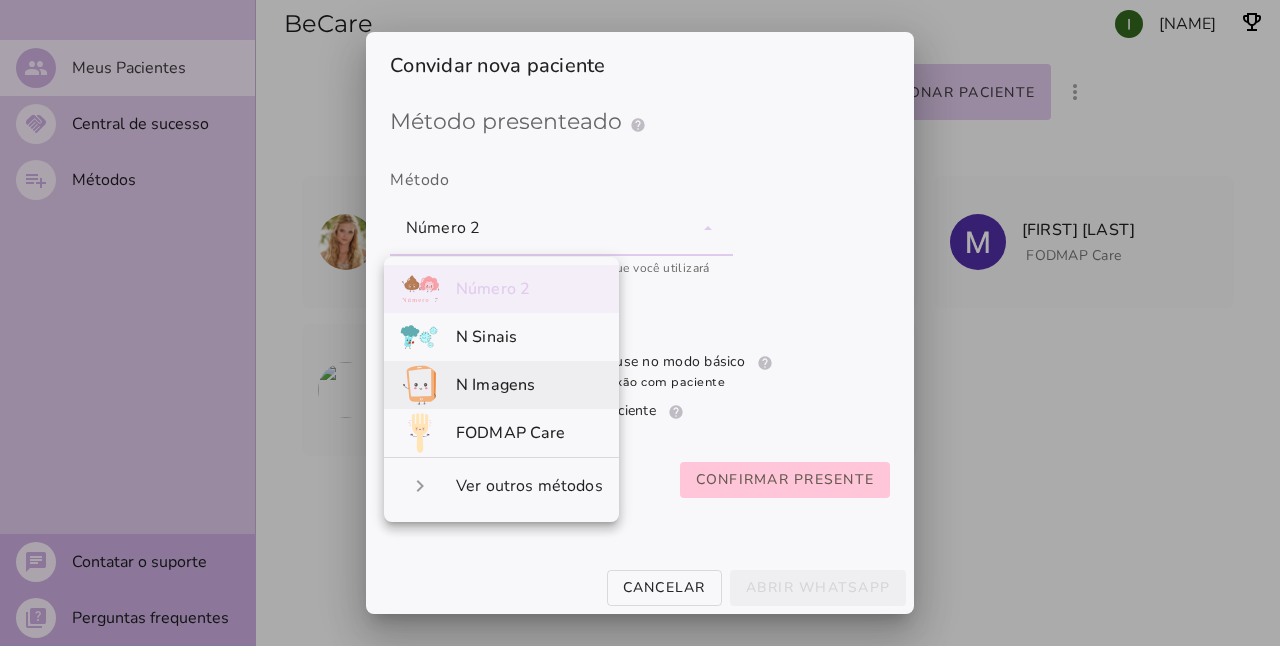 click on "FODMAP Care" at bounding box center [511, 433] 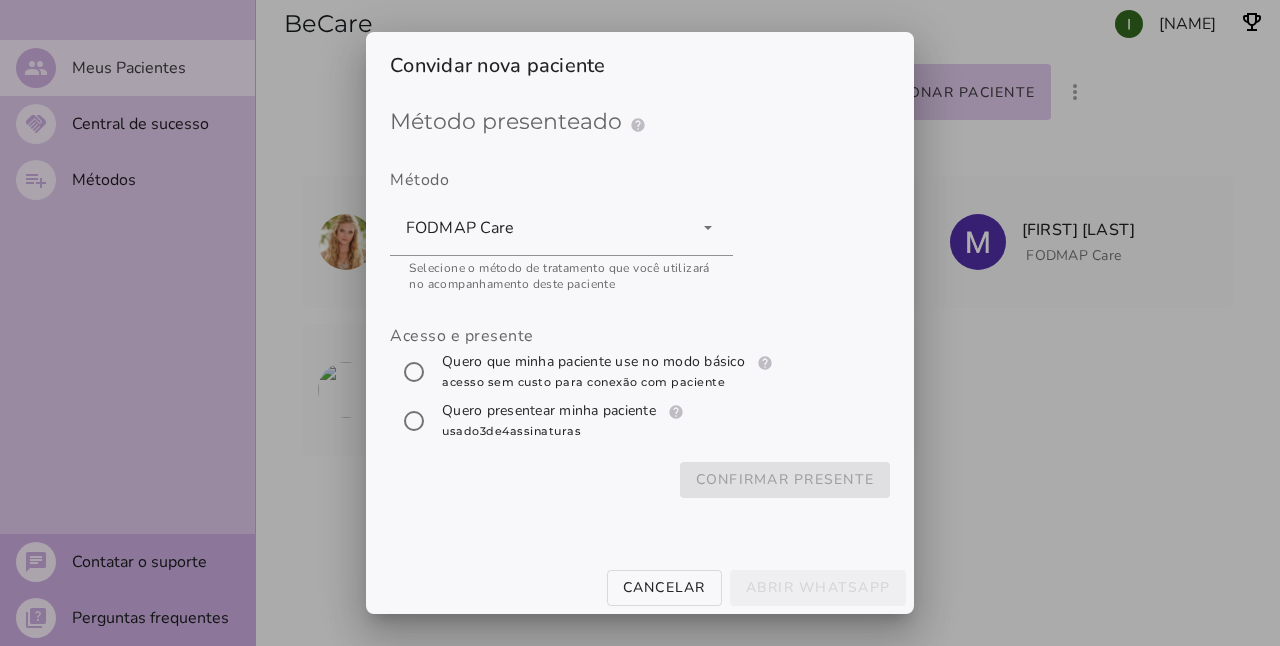 click on "Quero presentear minha paciente
help
Presenteie uma Assinatura
Como funciona o presenteamento de assinaturas para pacientes?
Inclua uma assinatura gratuita do  FODMAP Care  no
seu convite para que seus pacientes iniciem a jornada de bem-estar.
Uma vez aceito, a assinatura é ativada na conta do seu paciente,
garantindo acesso completo como cortesia sua.
Disponibilidade de Assinaturas
Isadora, você tem 1 assinaturas-presente do FODMAP Care.
Pronto para fazer mais diferença
Isadora ?
Gerencie
suas assinaturas aqui
Precisa de mais?" at bounding box center (565, 421) 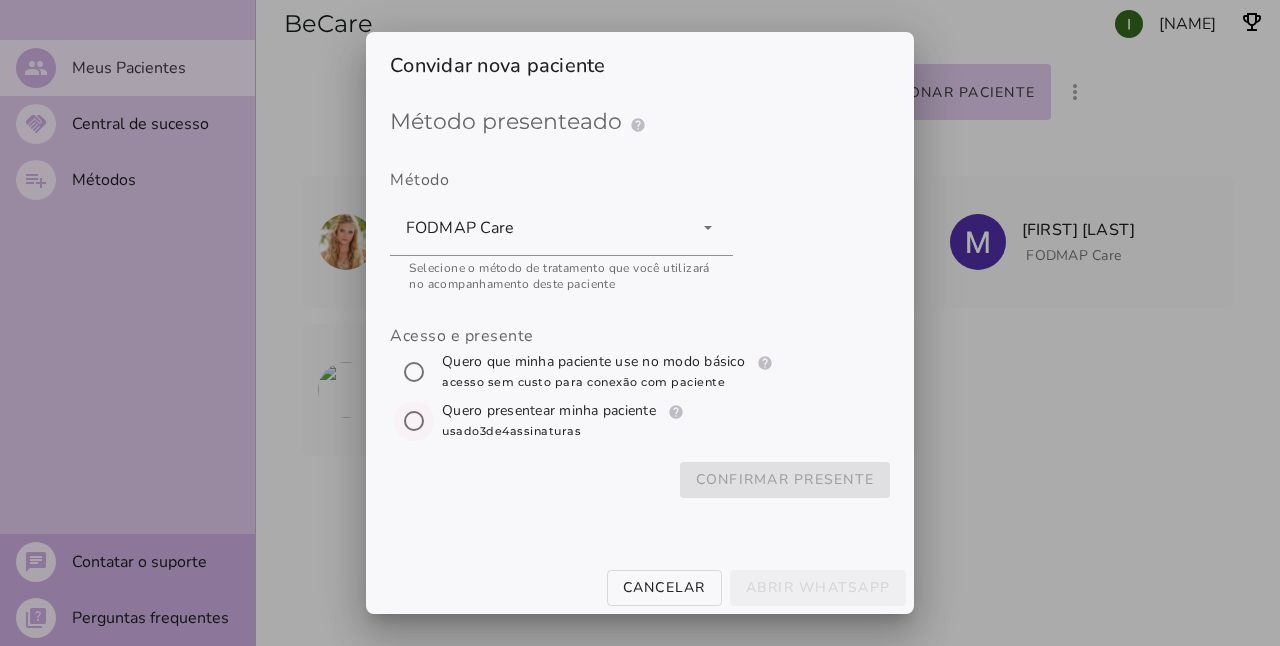 radio on "****" 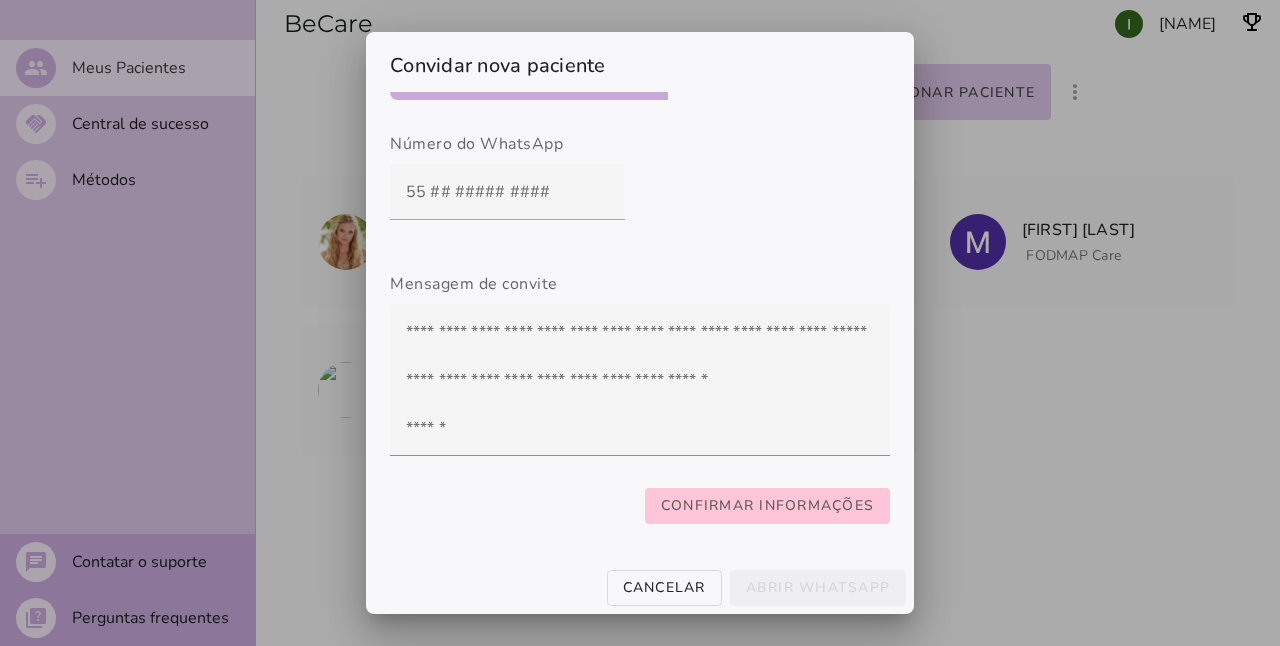 scroll, scrollTop: 444, scrollLeft: 0, axis: vertical 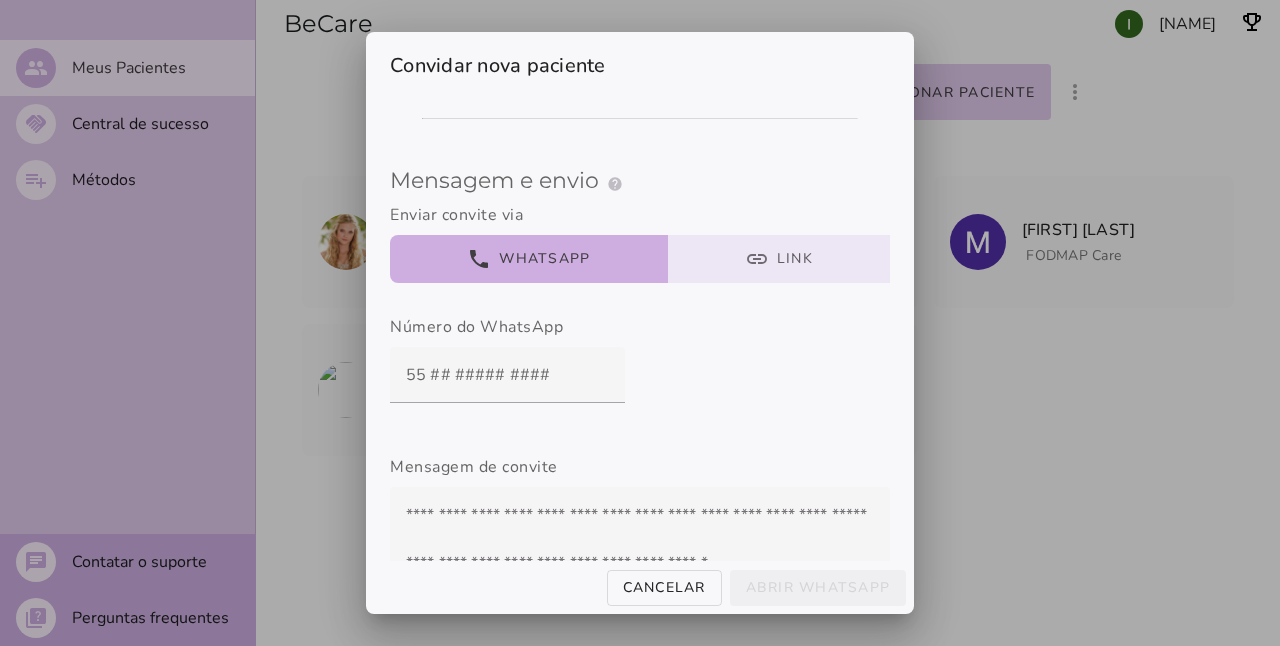 click on "link
Link" at bounding box center [779, 259] 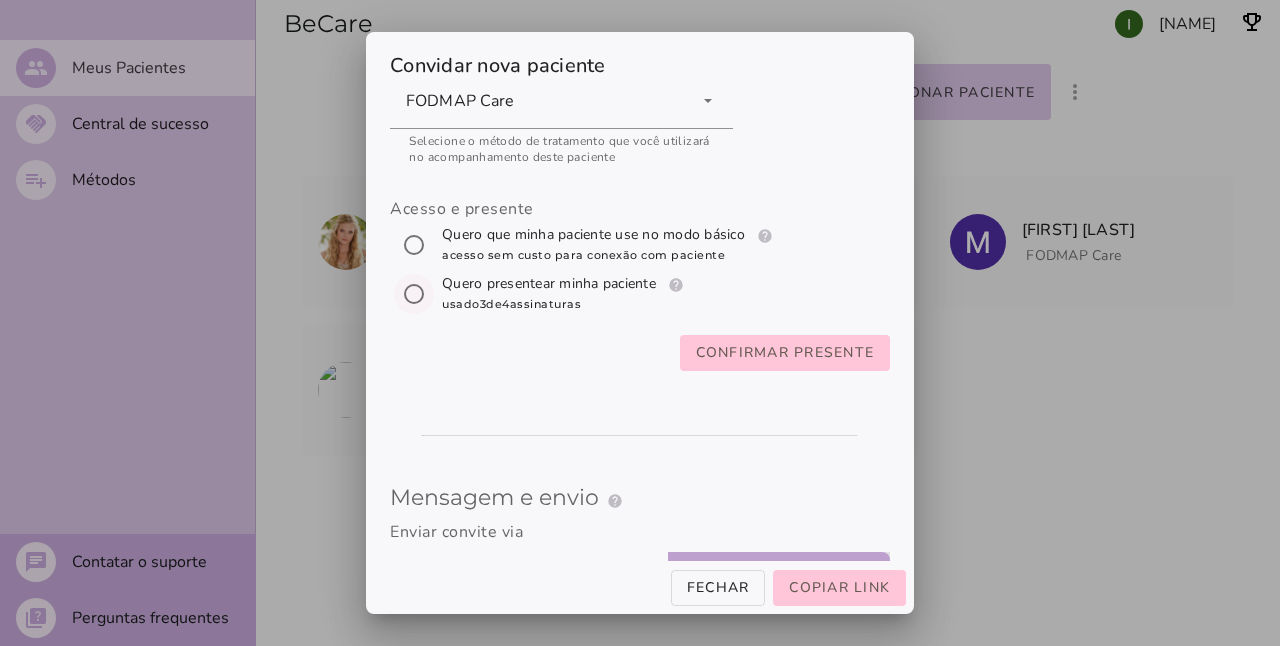scroll, scrollTop: 0, scrollLeft: 0, axis: both 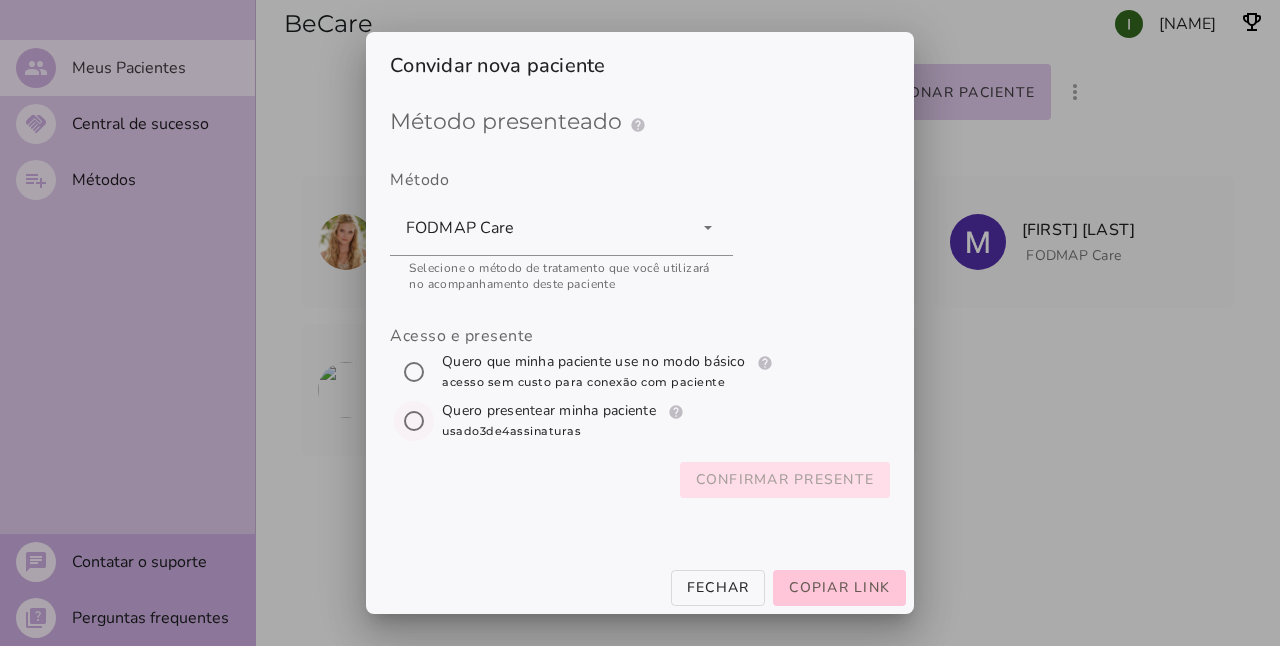 click on "Confirmar presente" at bounding box center (0, 0) 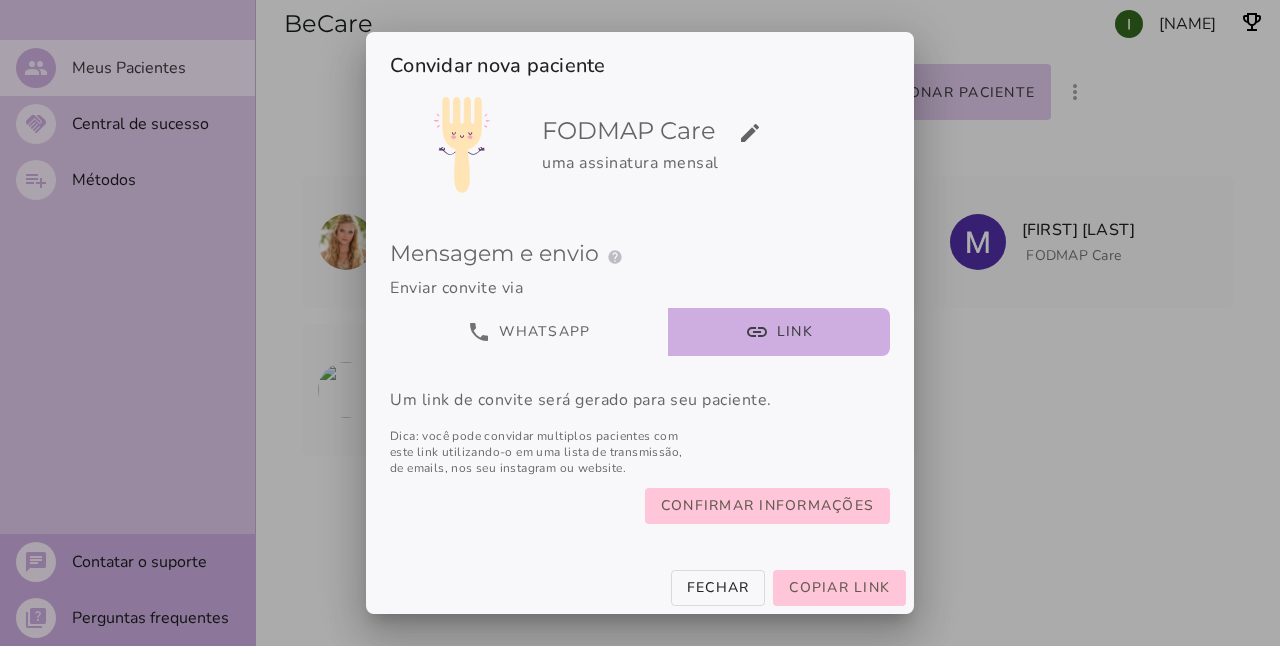 scroll, scrollTop: 87, scrollLeft: 0, axis: vertical 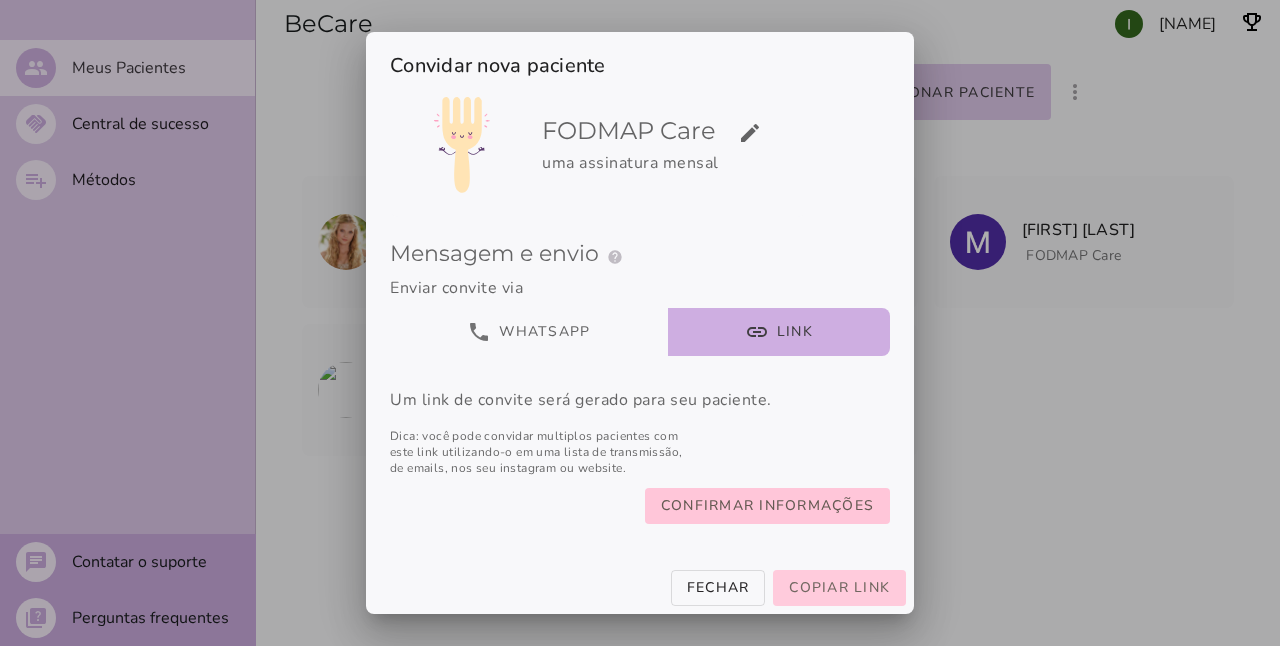 click on "Copiar link" at bounding box center [839, 587] 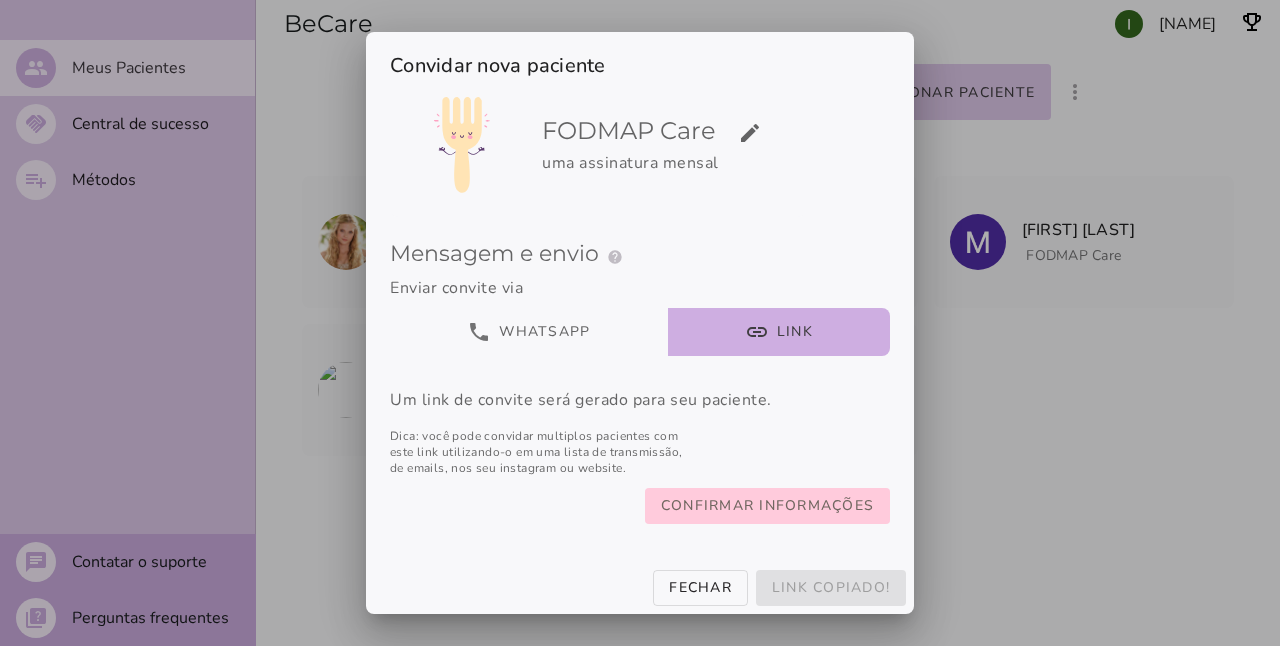 click on "Confirmar informações" at bounding box center [0, 0] 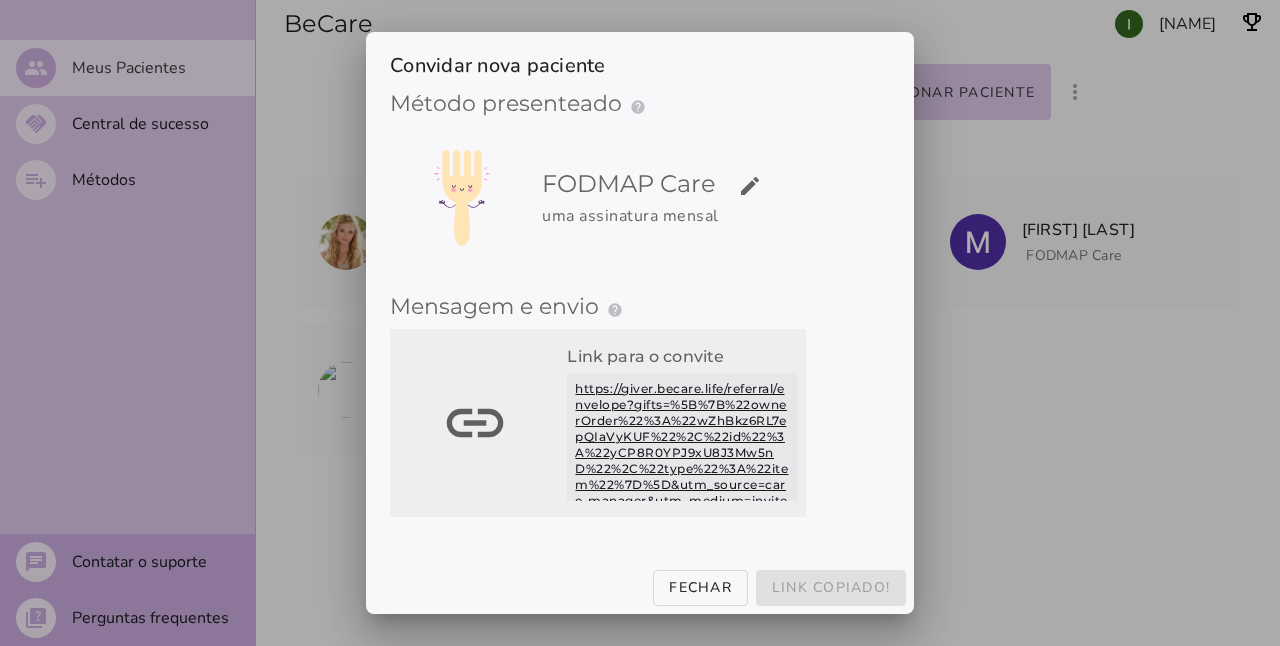 scroll, scrollTop: 33, scrollLeft: 0, axis: vertical 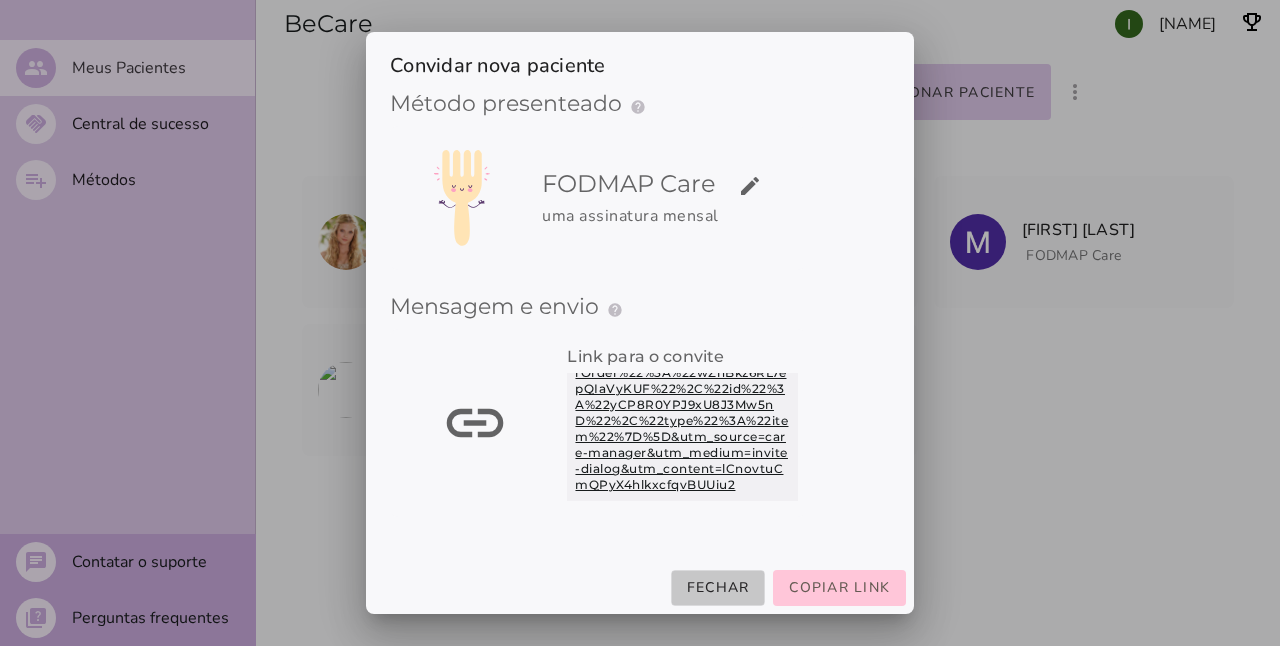 click on "Fechar" at bounding box center (718, 588) 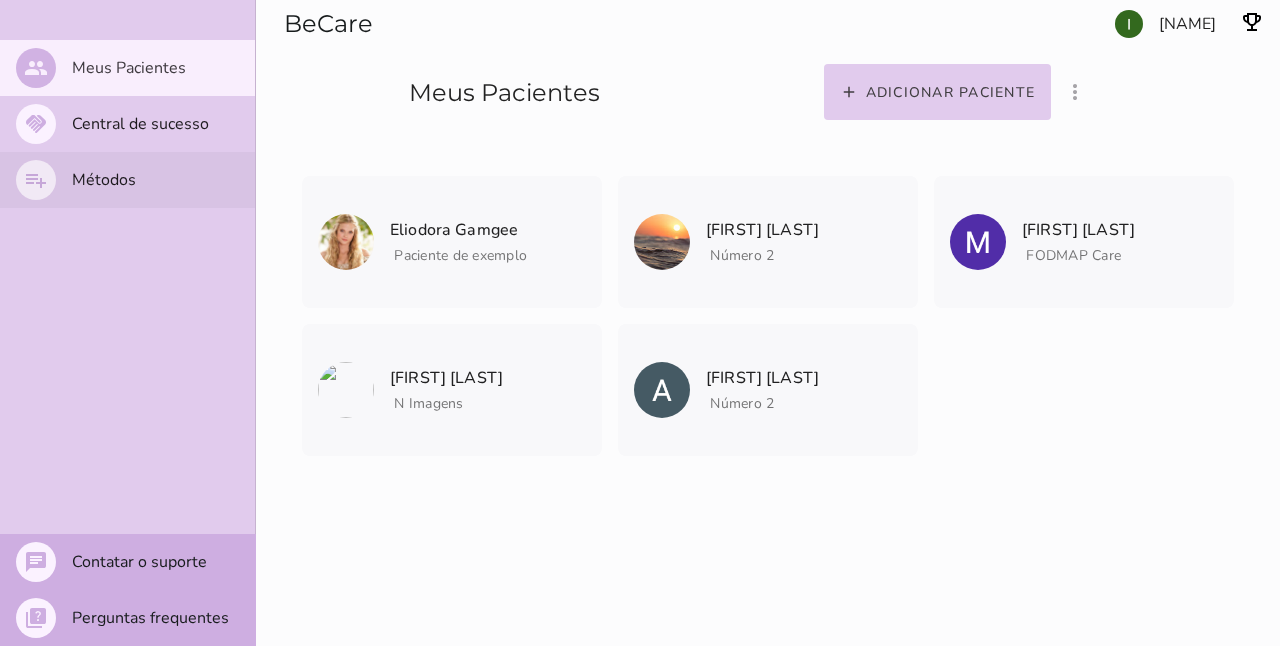 click on "Métodos" at bounding box center [0, 0] 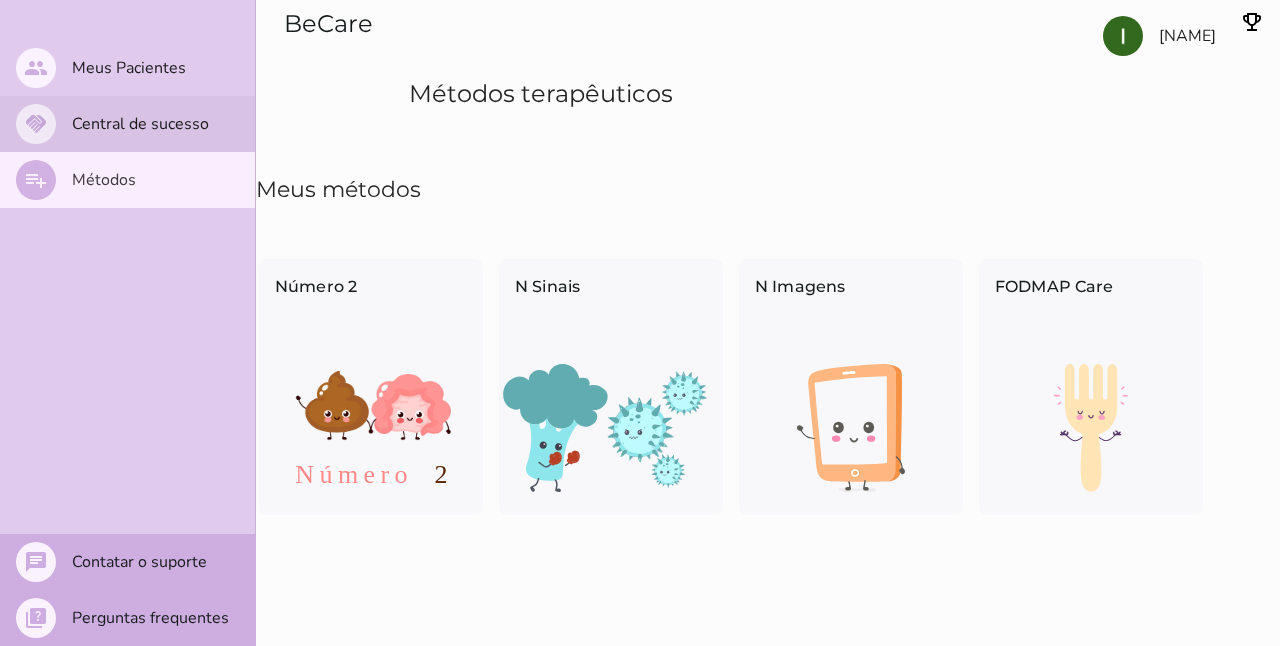 click on "handshake
Central de sucesso" at bounding box center (127, 124) 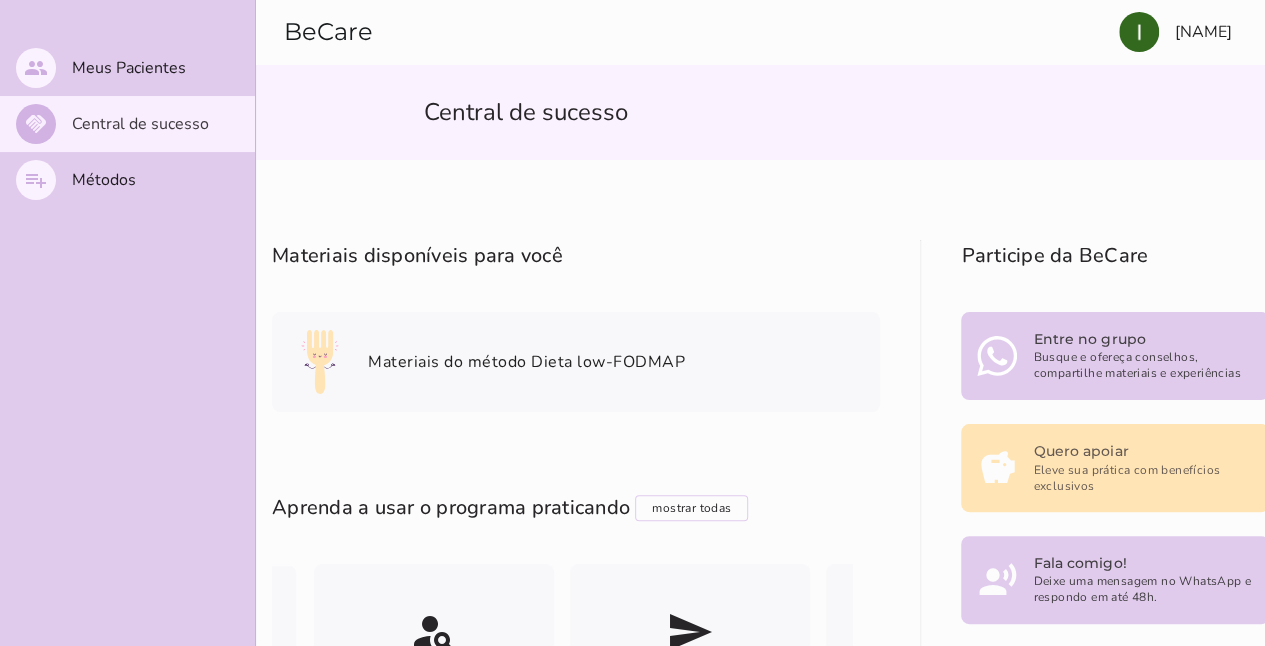 type 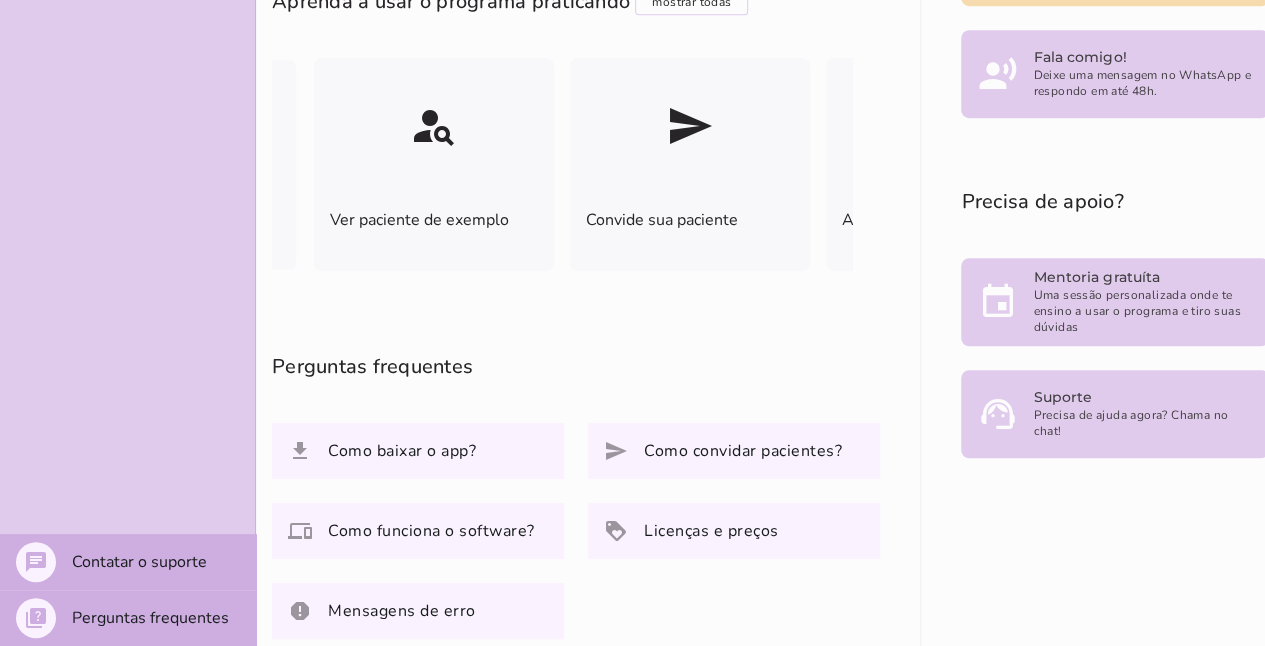 scroll, scrollTop: 518, scrollLeft: 0, axis: vertical 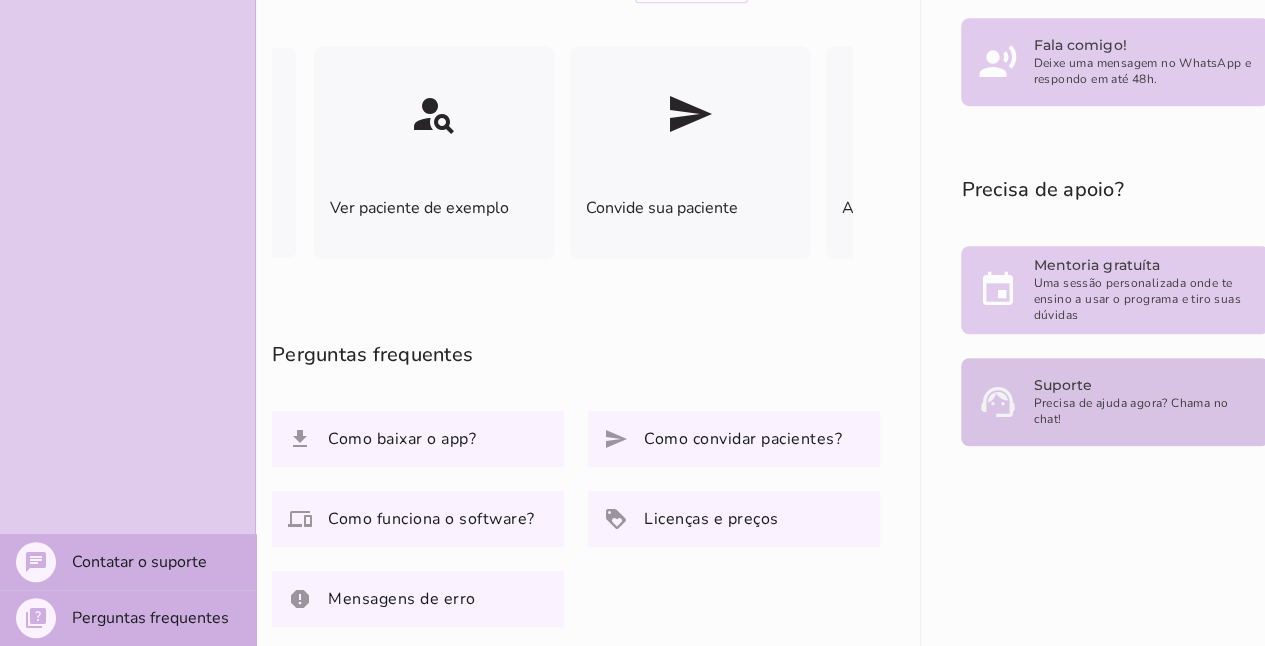 click on "Suporte" 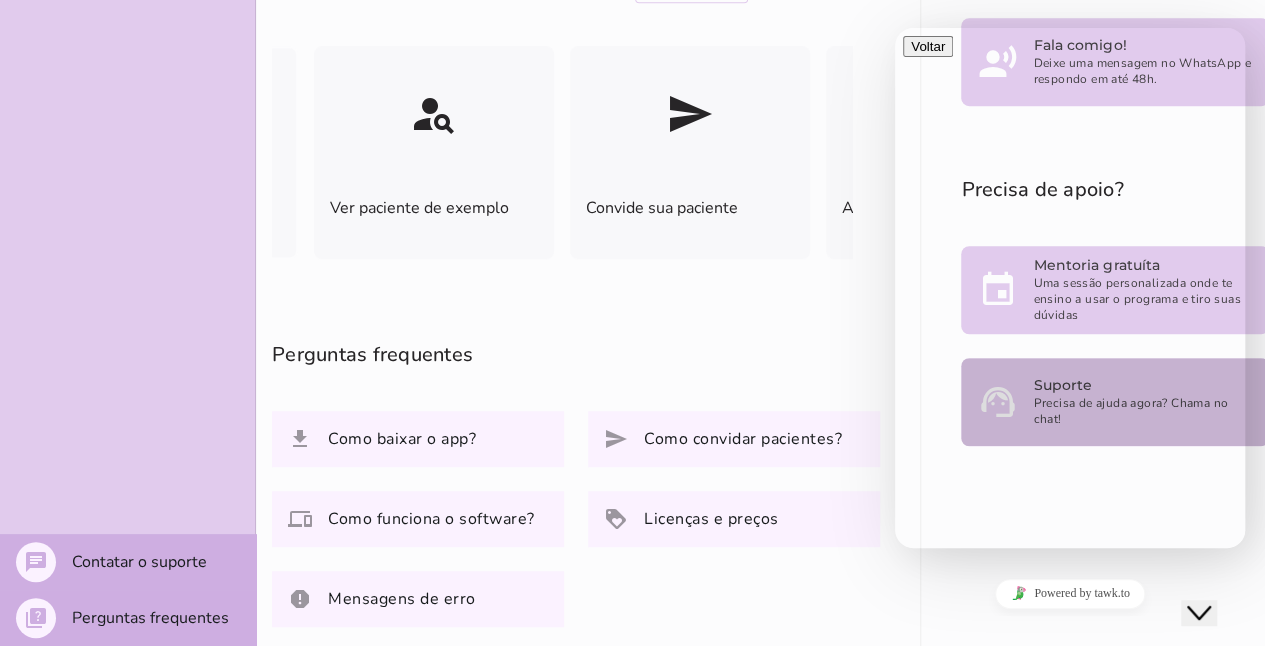 click on "Powered by tawk.to" at bounding box center (1070, 593) 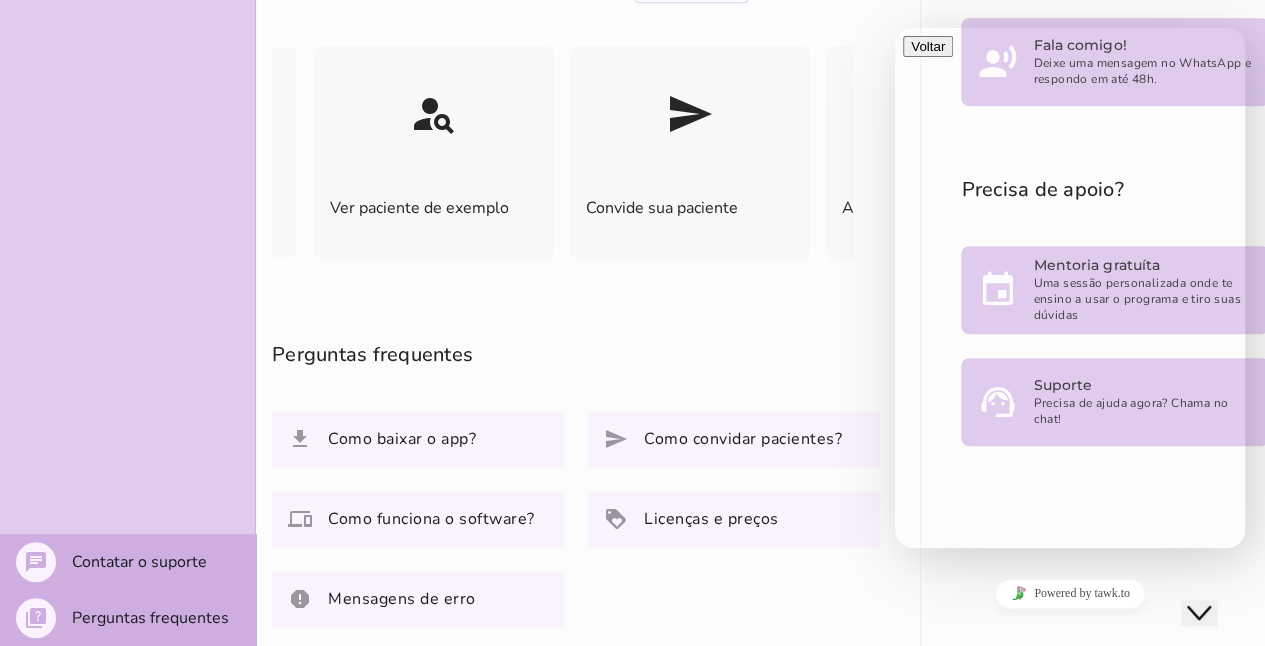 click on "Close Chat This icon closes the chat window." at bounding box center (1199, 613) 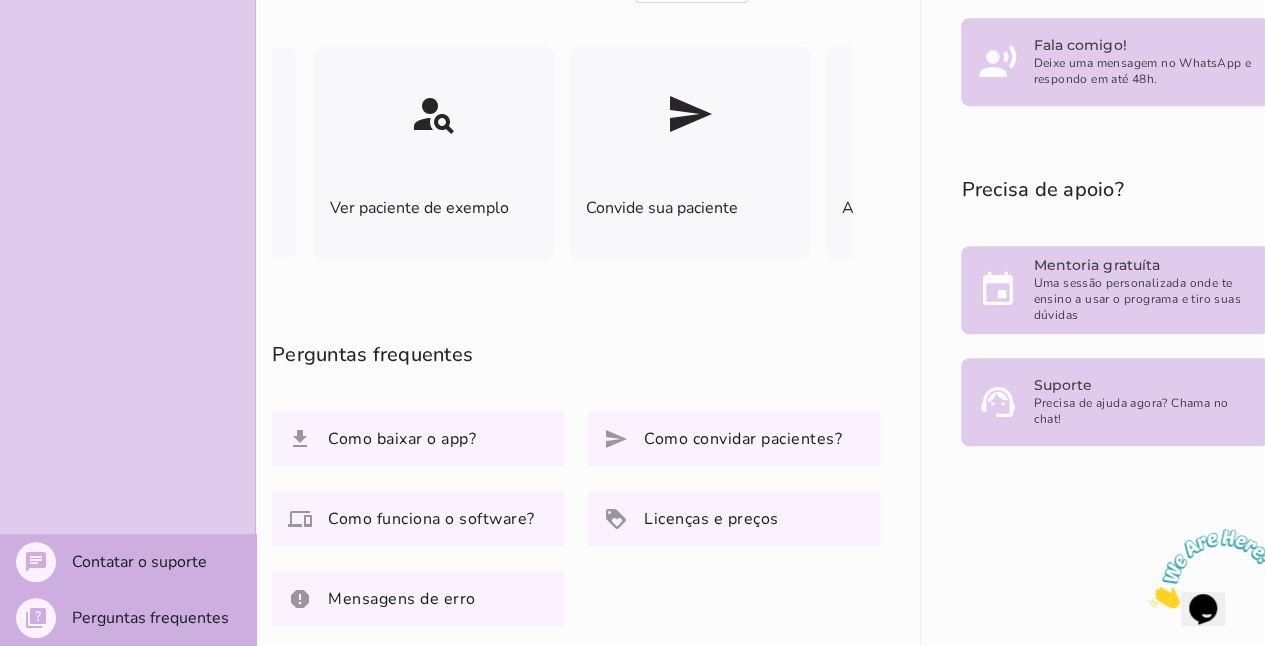 click on "Participe da BeCare
Entre no grupo
Busque e ofereça conselhos, compartilhe materiais e
experiências
savings
Eleve sua prática com benefícios exclusivos
record_voice_over
Fala comigo!
Deixe uma mensagem no WhatsApp e respondo em até 48h.
Precisa de apoio?
event
Mentoria gratuíta
Uma sessão personalizada onde te ensino a usar o programa e
tiro suas dúvidas
support_agent
Suporte
Precisa de ajuda agora? Chama no chat!" at bounding box center [1115, 427] 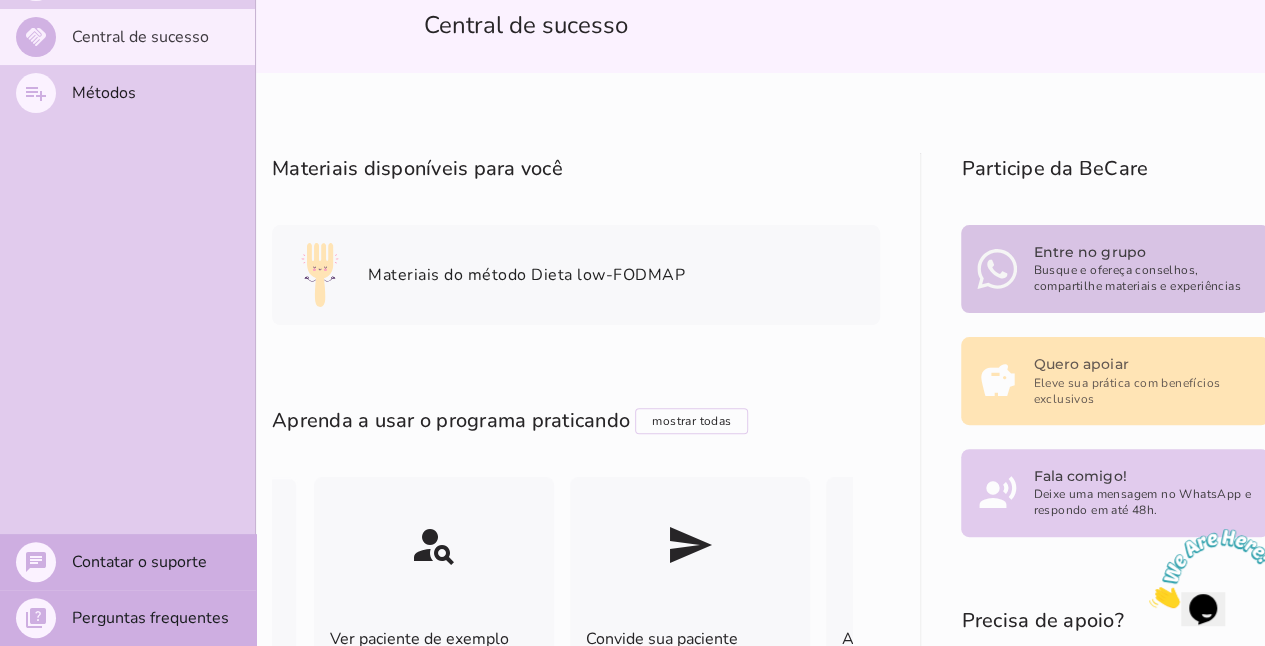 scroll, scrollTop: 118, scrollLeft: 0, axis: vertical 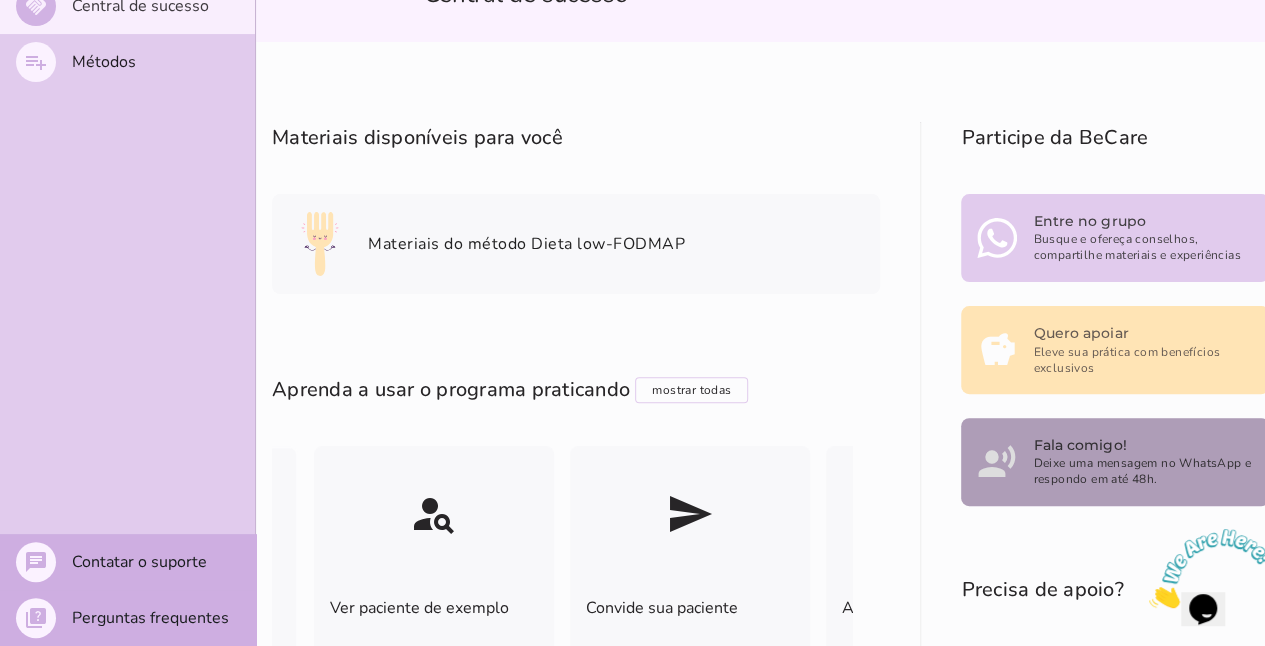 click on "Fala comigo!" at bounding box center [1143, 445] 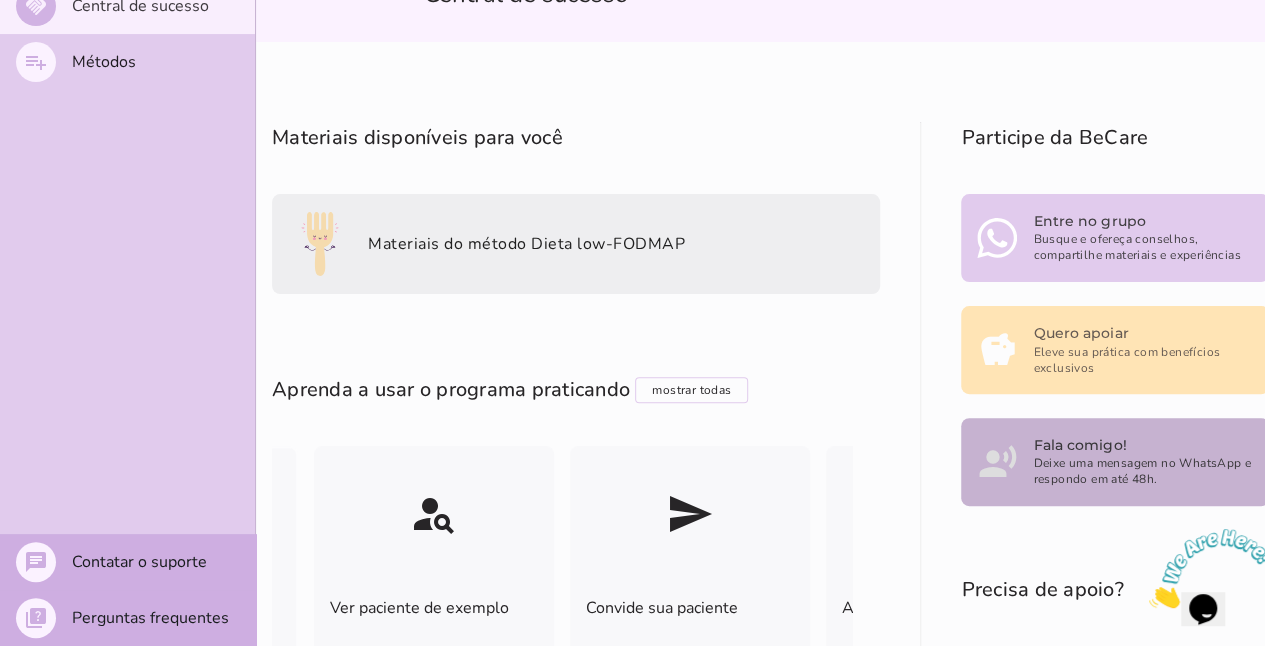 scroll, scrollTop: 518, scrollLeft: 0, axis: vertical 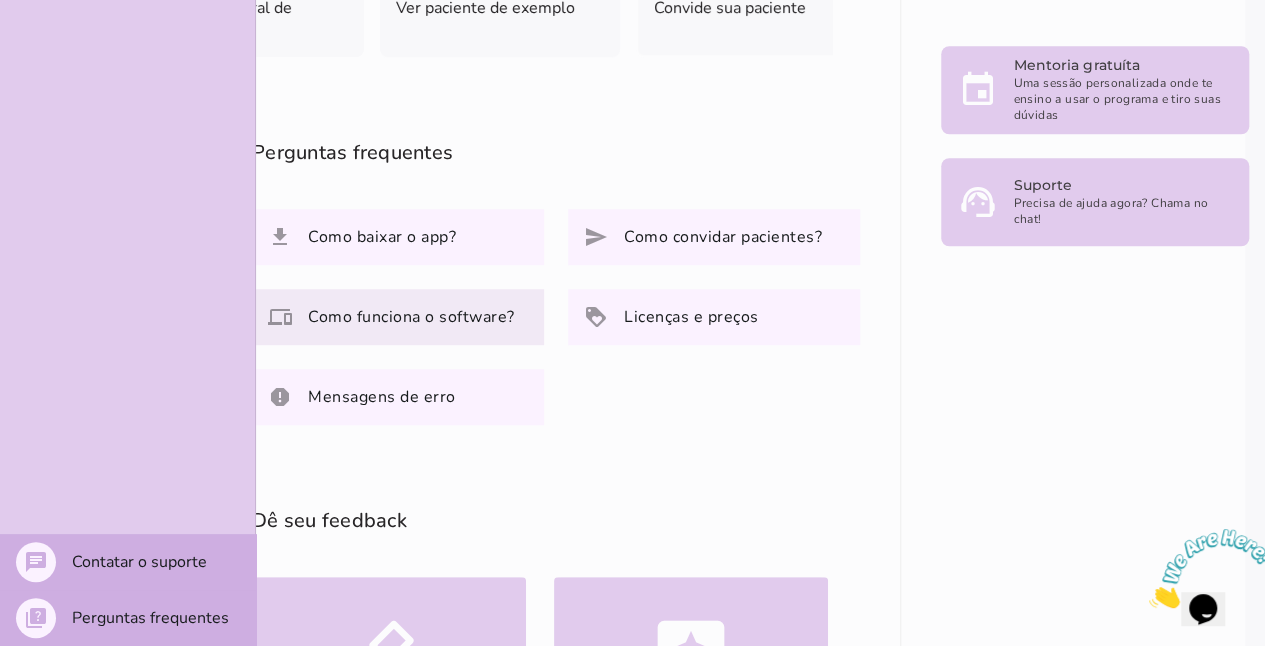click on "Como funciona o software?
devices" at bounding box center (398, 317) 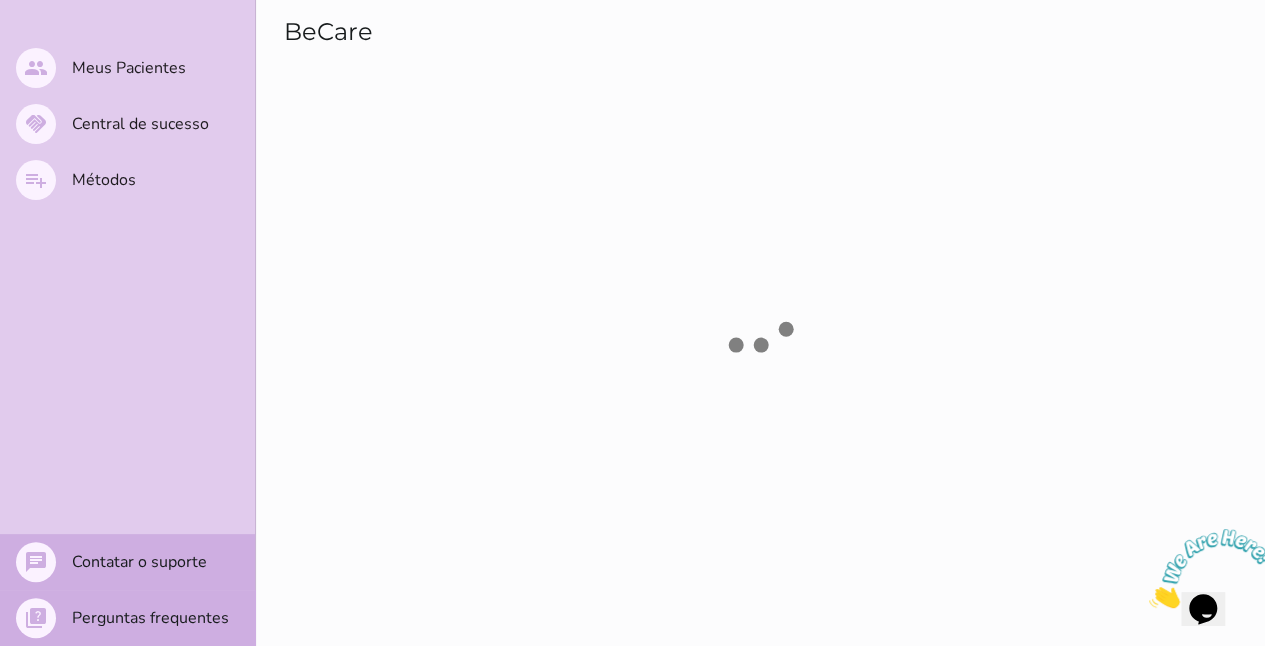 scroll, scrollTop: 0, scrollLeft: 0, axis: both 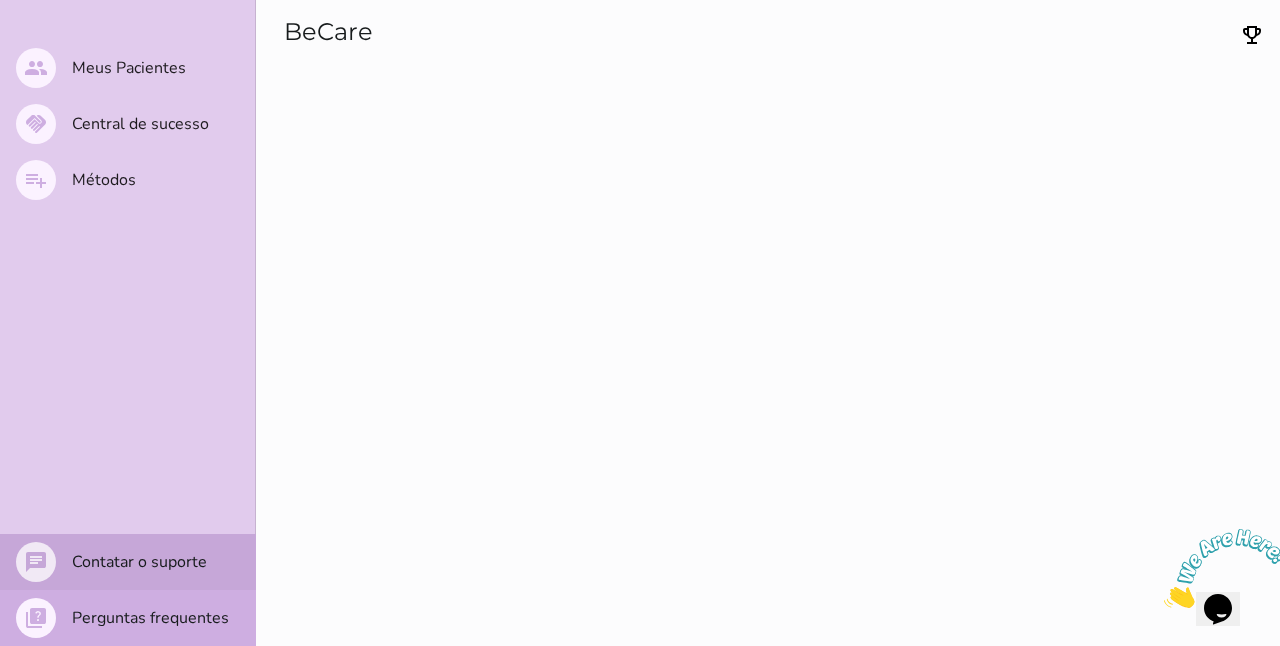 click on "chat
Contatar o suporte" at bounding box center [128, 562] 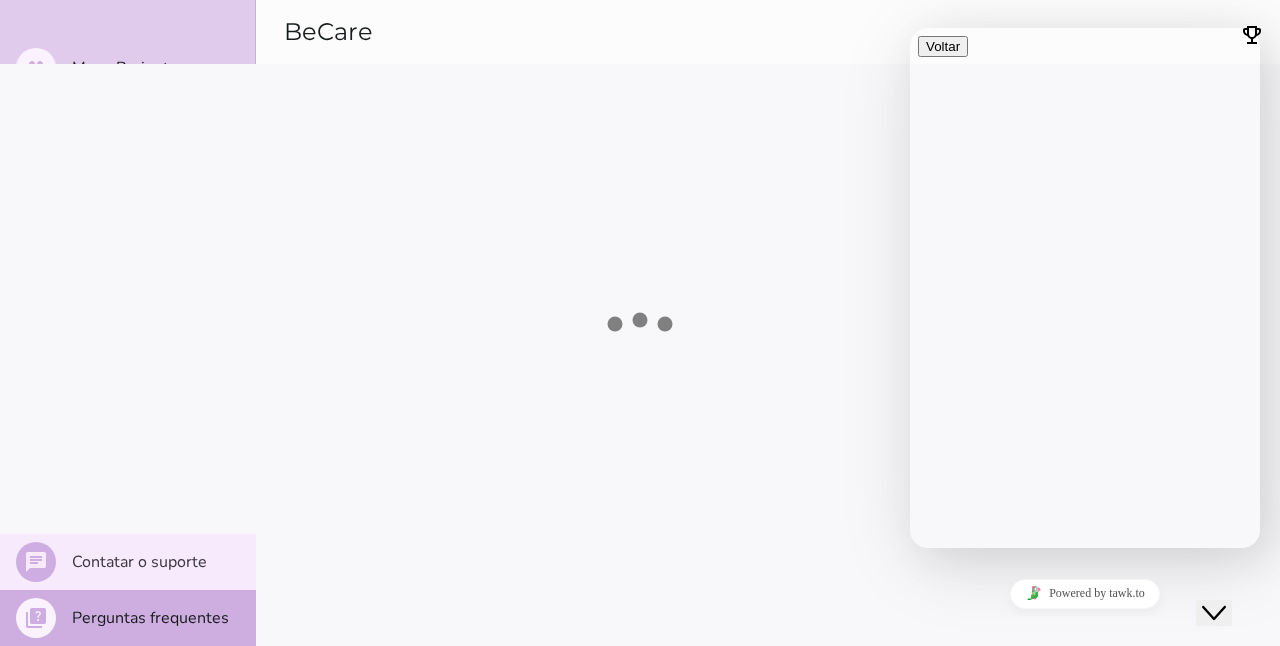 click on "Close Chat This icon closes the chat window." at bounding box center (1214, 613) 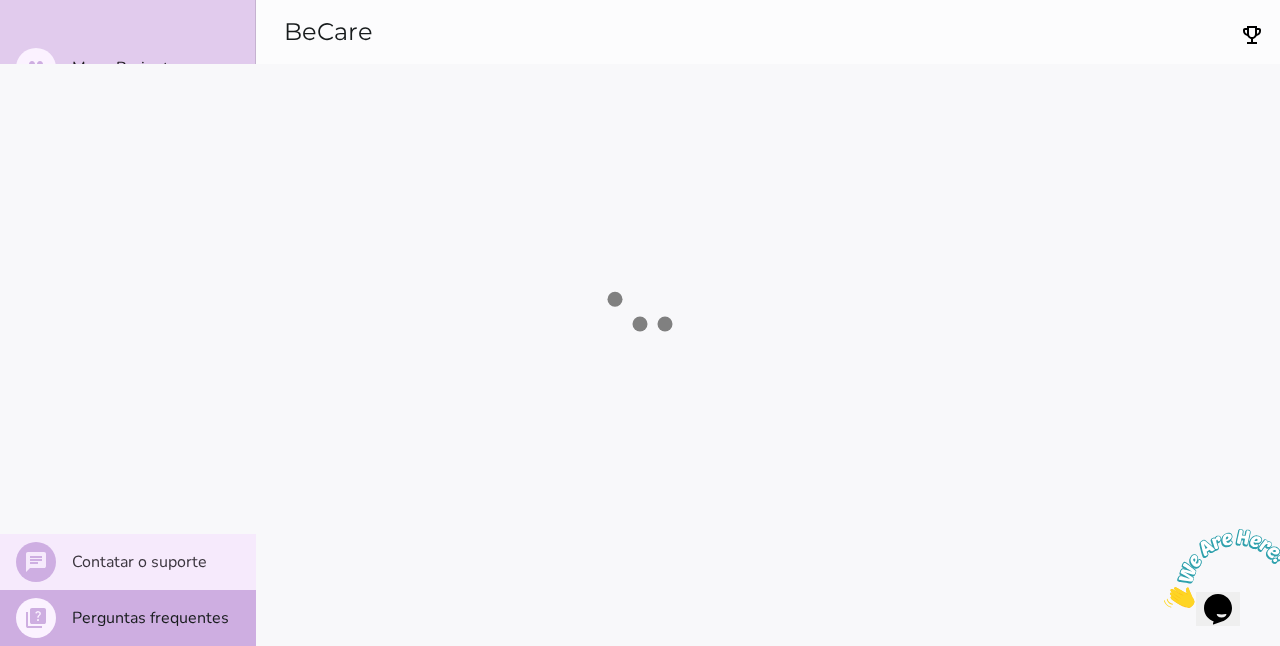 click on "BeCare
Materiais para consultar e conduzir o tratamento
Use a tabela de alimentos permitidos e as receitas para montar uma
dieta condizente com o protocolo.  Esse material já está no app
do paciente e incluso nas funcionalidades
Tabela de alimentos FODMAP
Receitas low-FODMAP
FODMAP Academy: Curso low-FODMAP Diet
Em desenvolvimento
Videos de receitas
Materiais auxiliares para imprimir
Materiais em PDF para você caso você queira consultar ou imprimir pro
seu paciente.
Tabela de alimentos FODMAP" at bounding box center [768, 32] 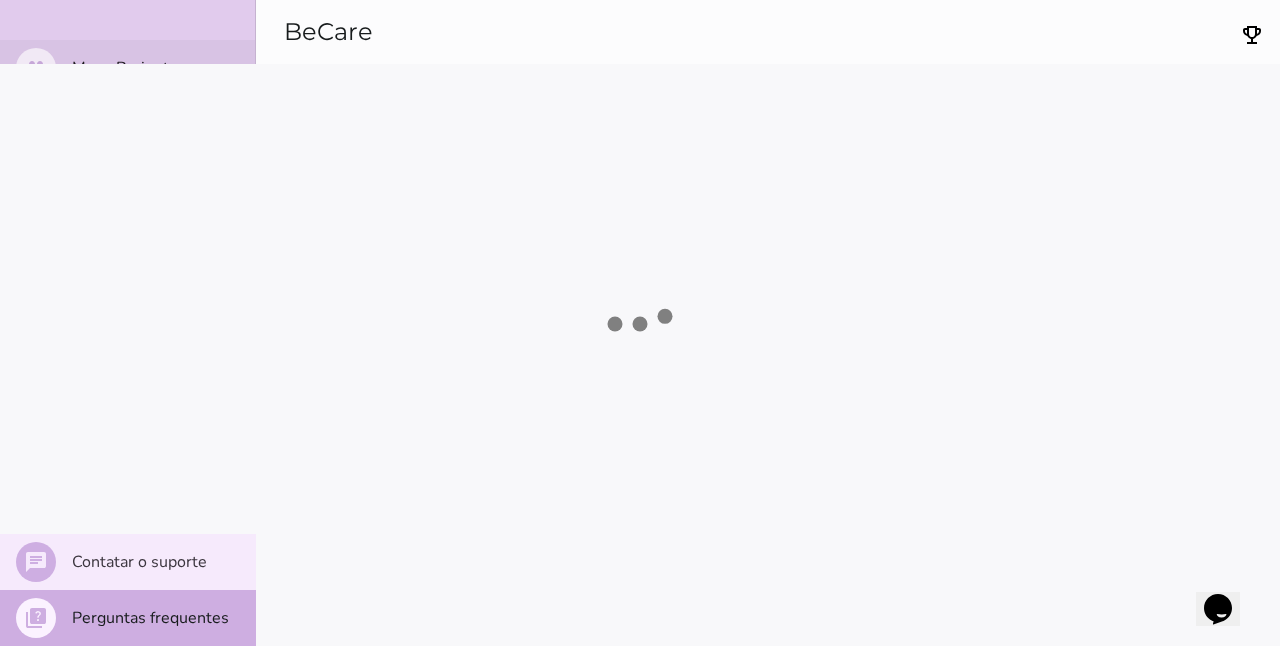 click on "people
Meus Pacientes" at bounding box center (127, 68) 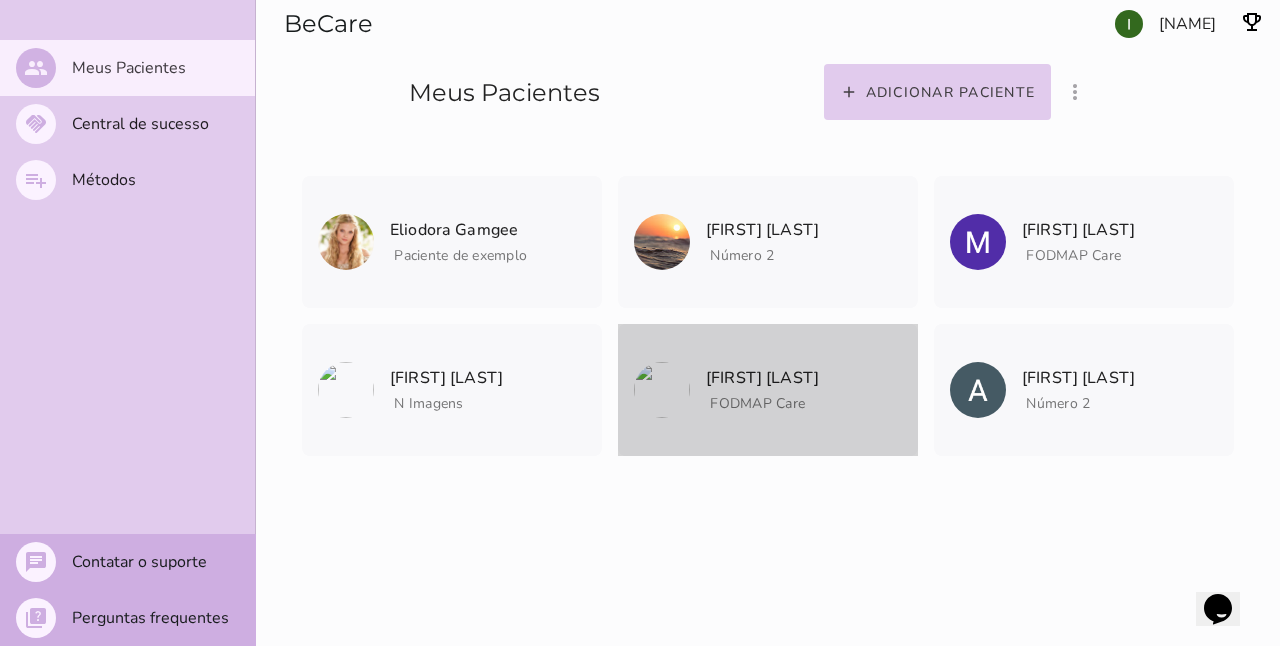 click on "FODMAP Care" 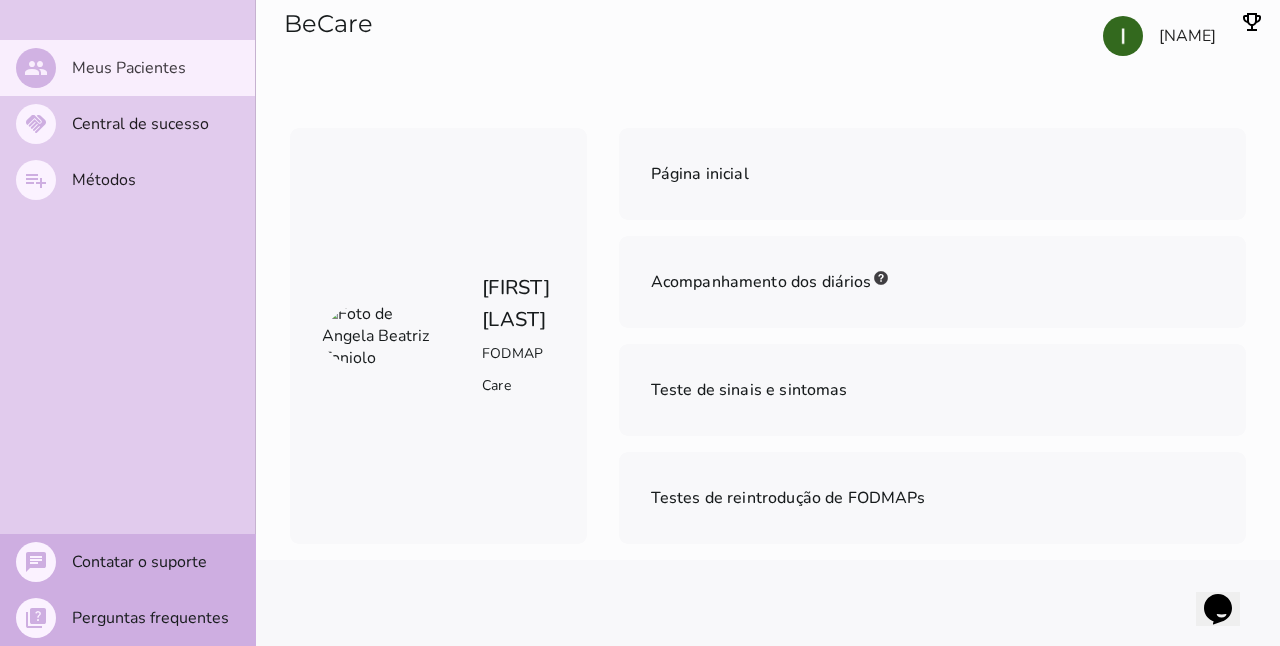 click on "[NAME]" at bounding box center [1010, 64] 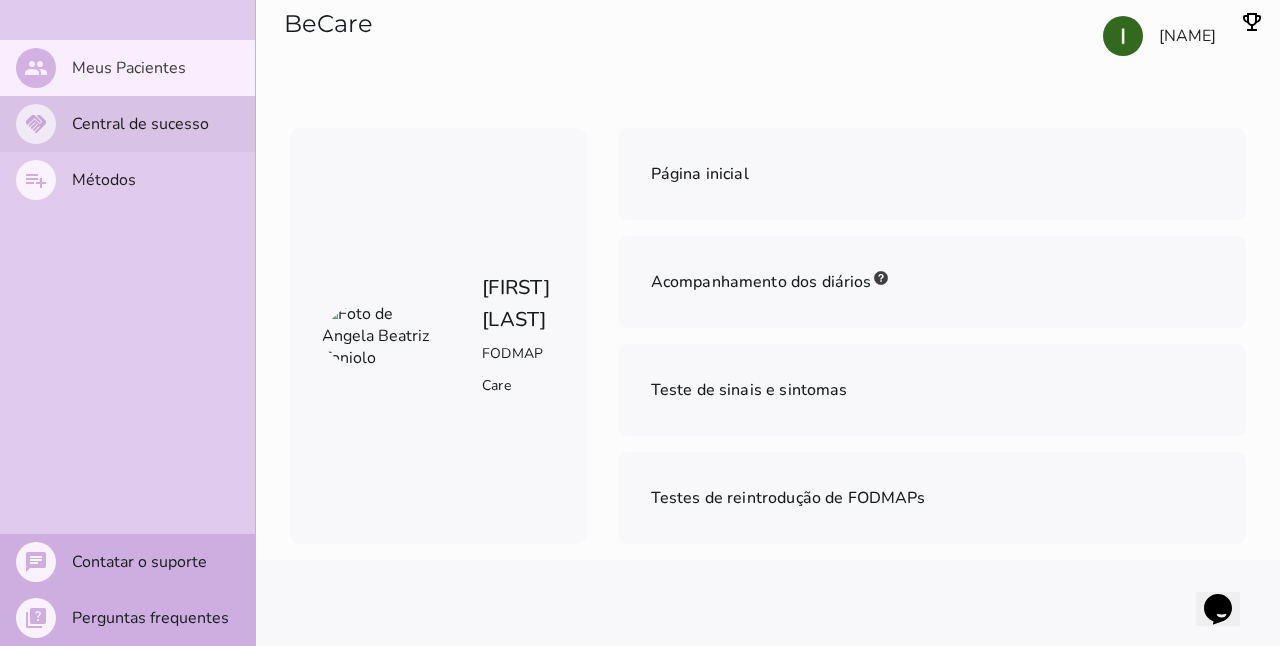 click on "handshake
Central de sucesso" at bounding box center [127, 124] 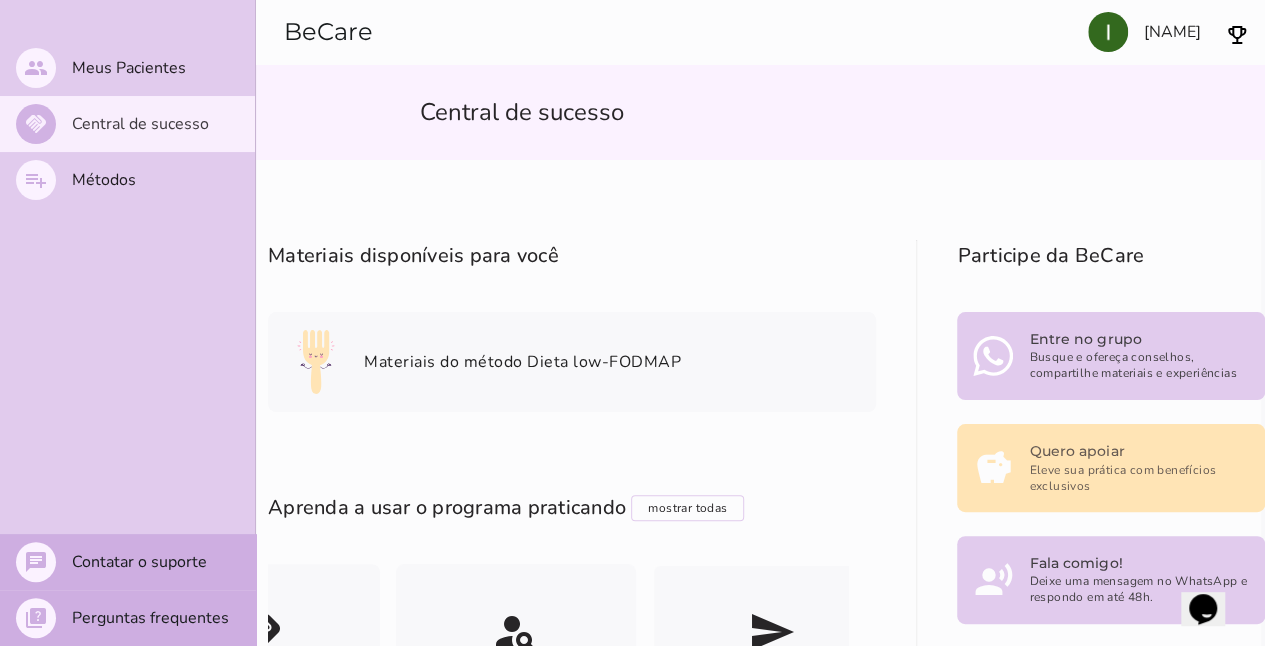 scroll, scrollTop: 0, scrollLeft: 0, axis: both 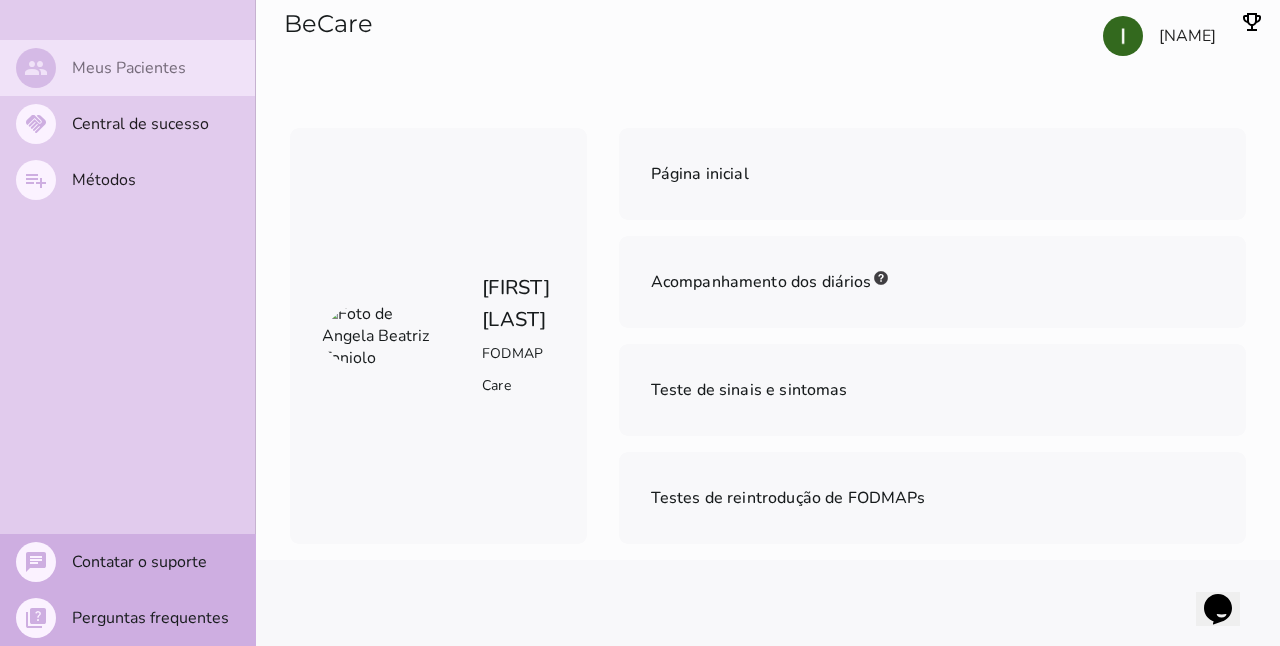 click on "people
Meus Pacientes" at bounding box center (127, 68) 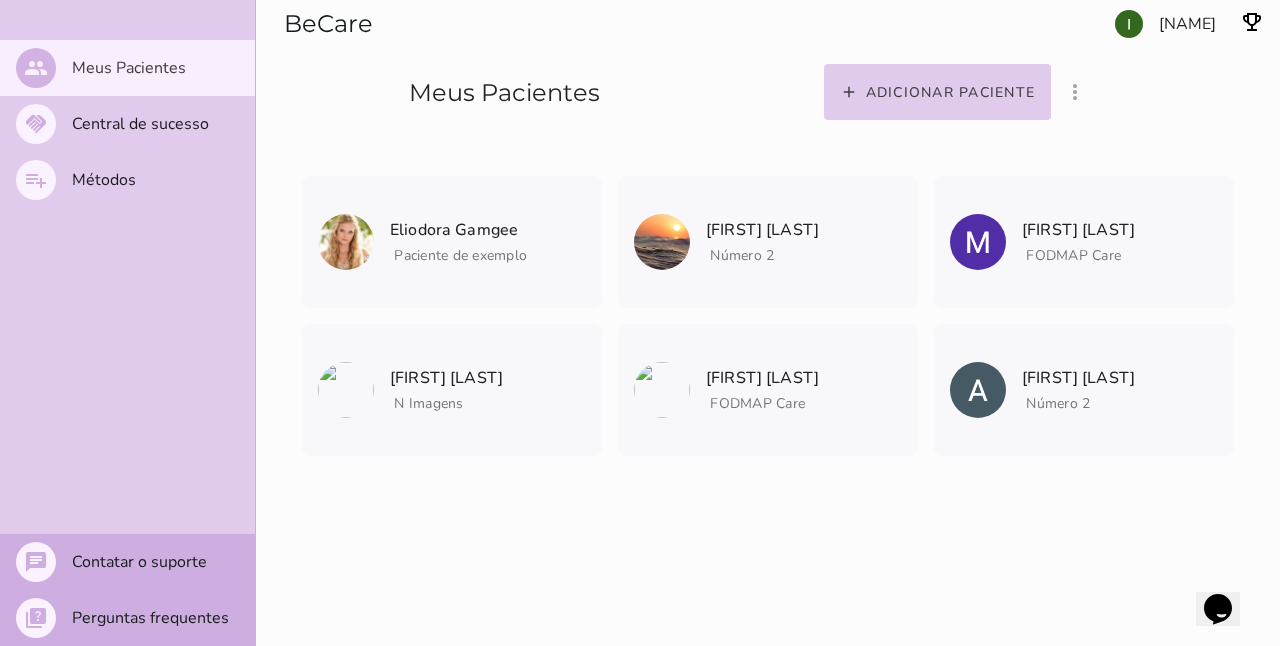 click on "Meus Pacientes" at bounding box center [504, 94] 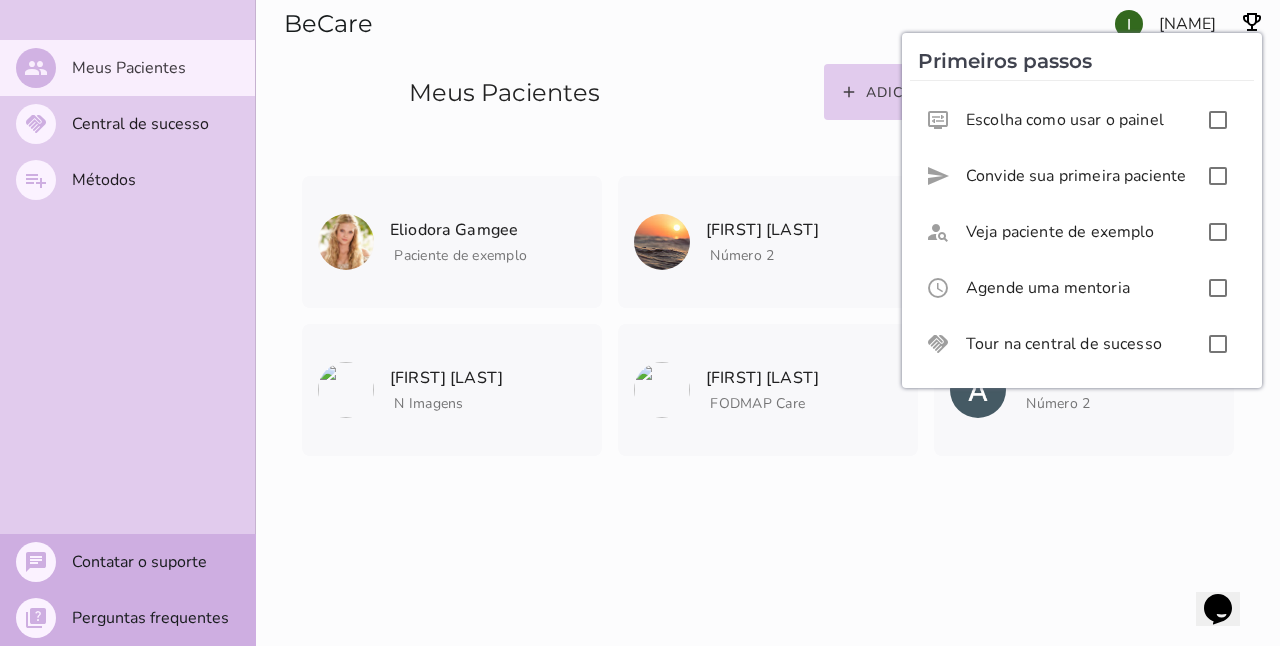 click at bounding box center (1252, 22) 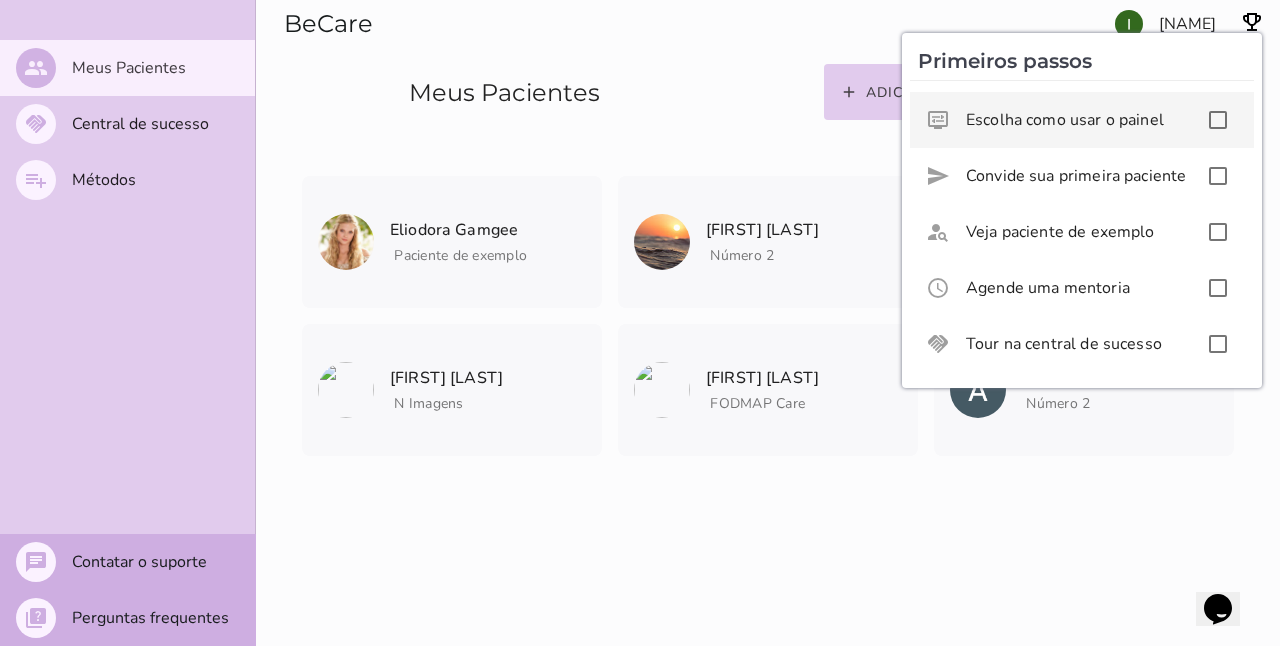 click on "display_settings" at bounding box center (0, 0) 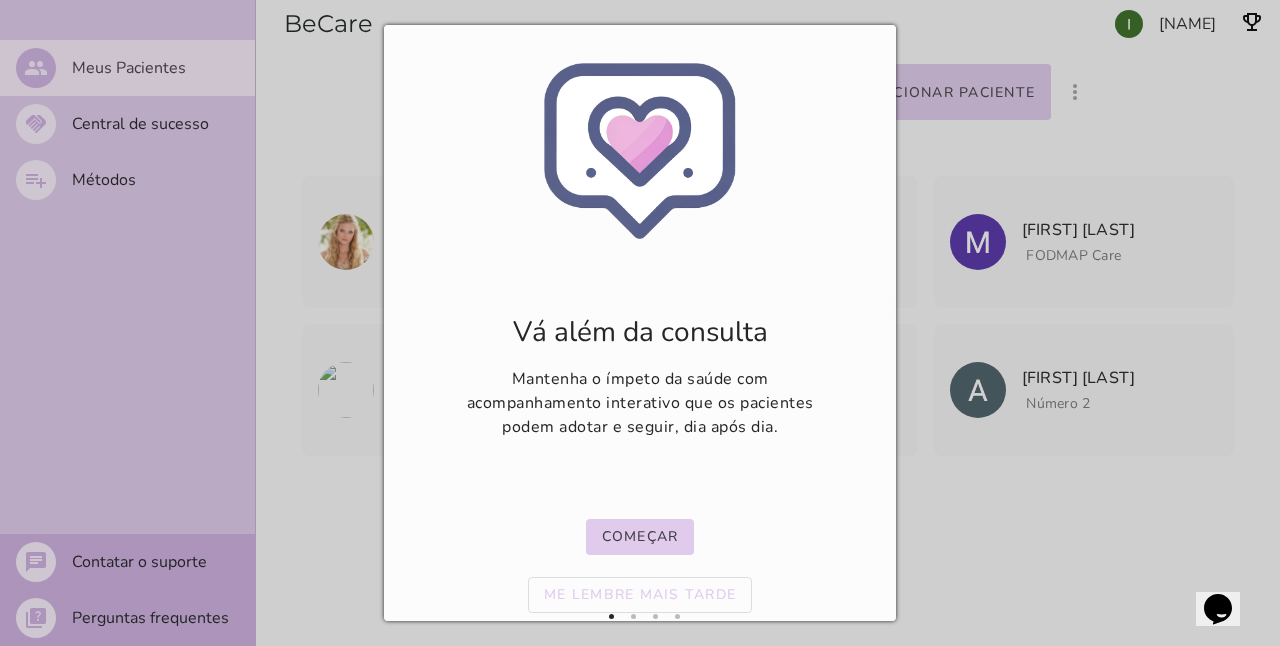 scroll, scrollTop: 63, scrollLeft: 0, axis: vertical 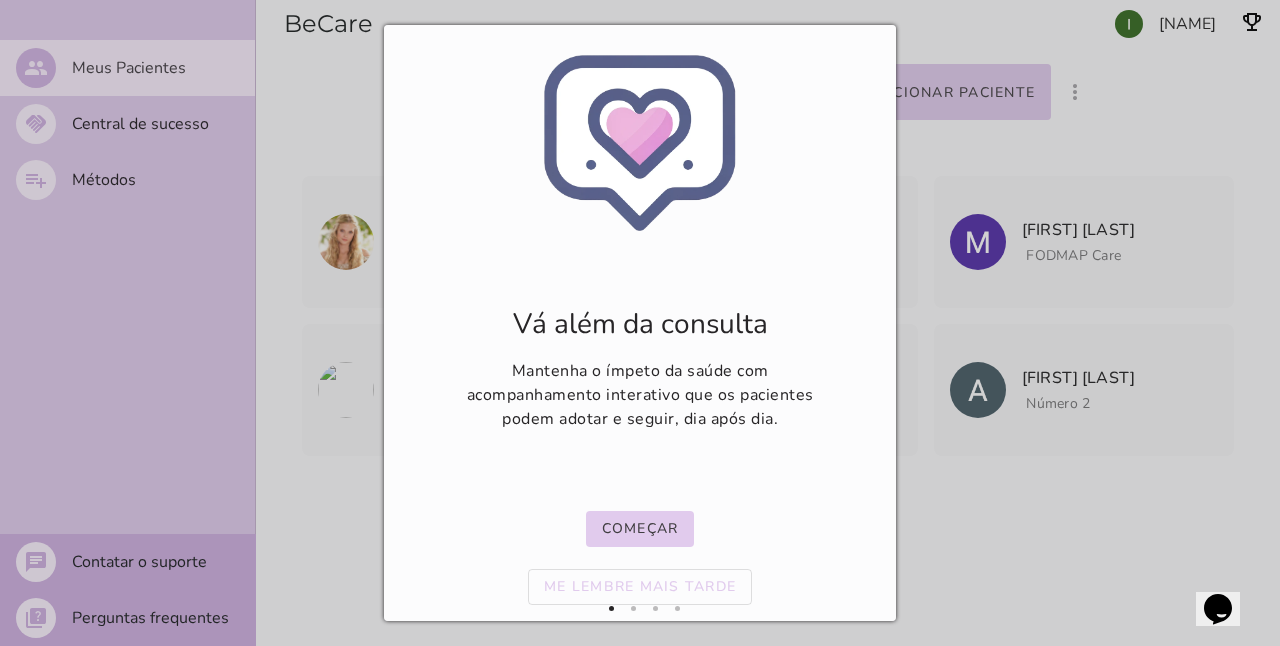 click at bounding box center [640, 323] 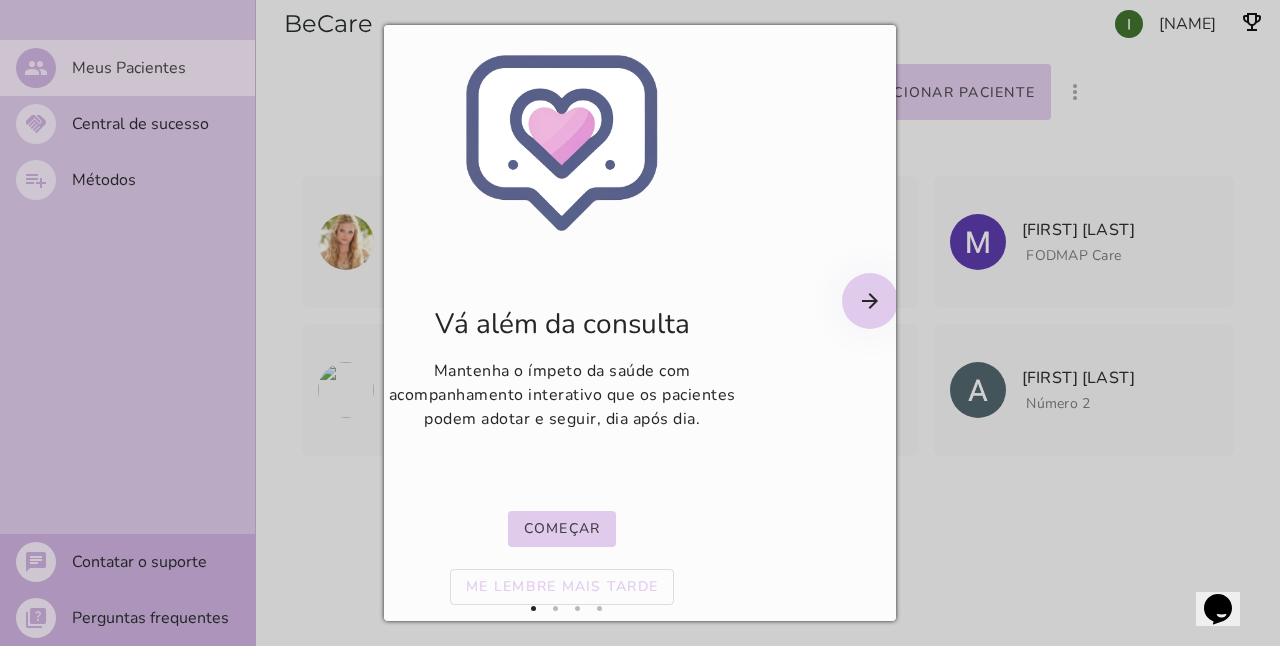 scroll, scrollTop: 63, scrollLeft: 77, axis: both 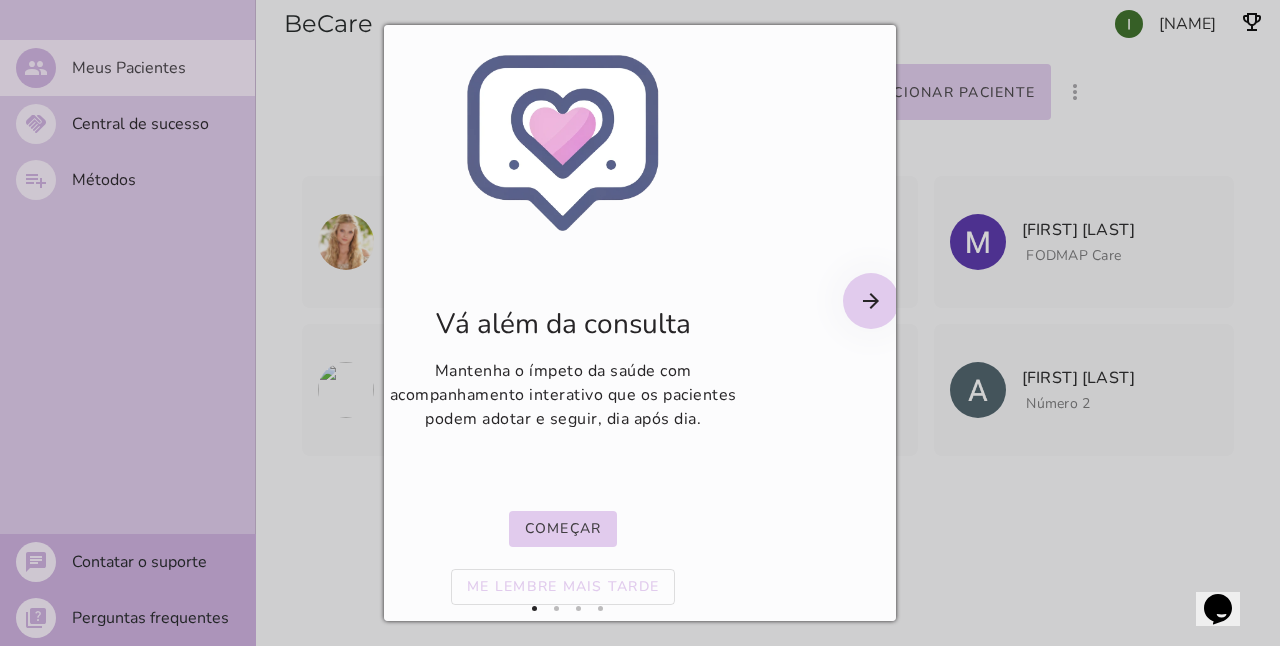 click on "arrow_forward" at bounding box center [0, 0] 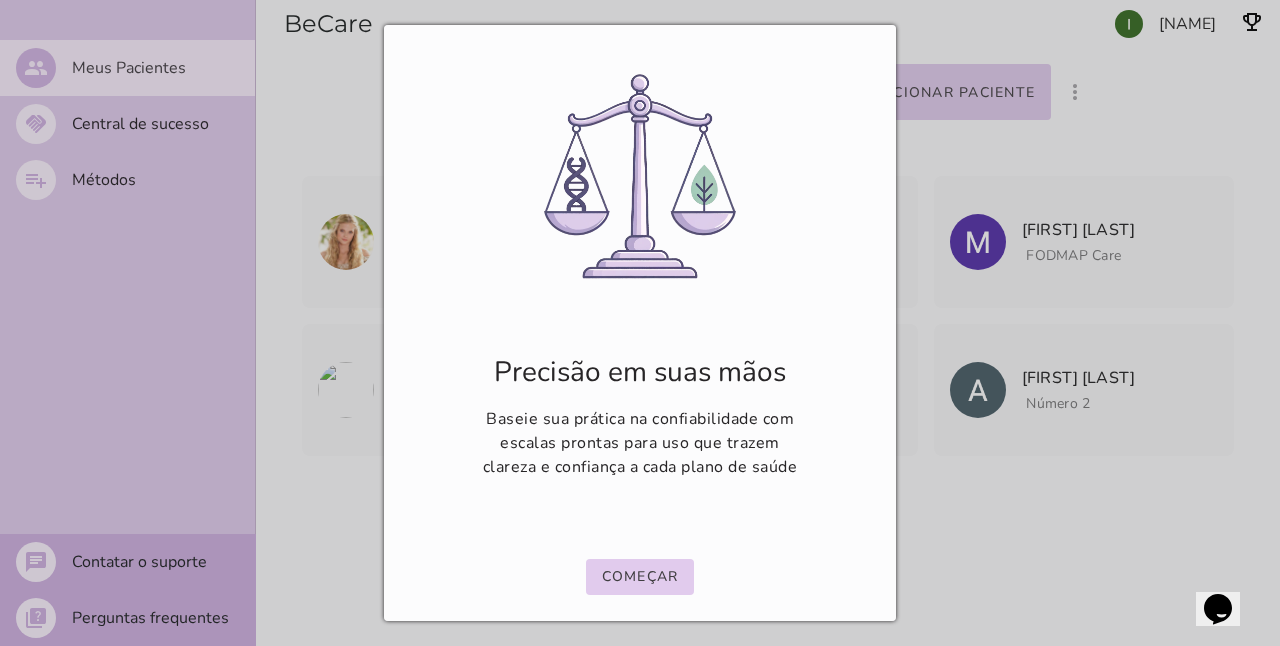 scroll, scrollTop: 48, scrollLeft: 0, axis: vertical 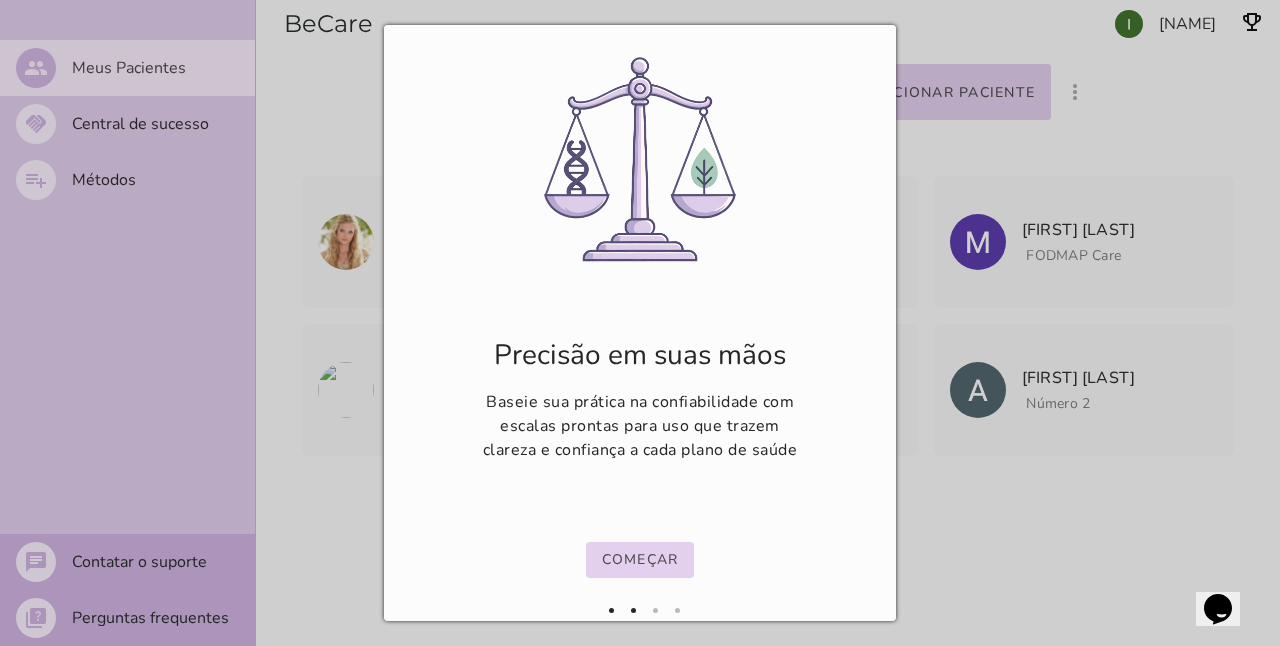click on "Começar" at bounding box center [640, 559] 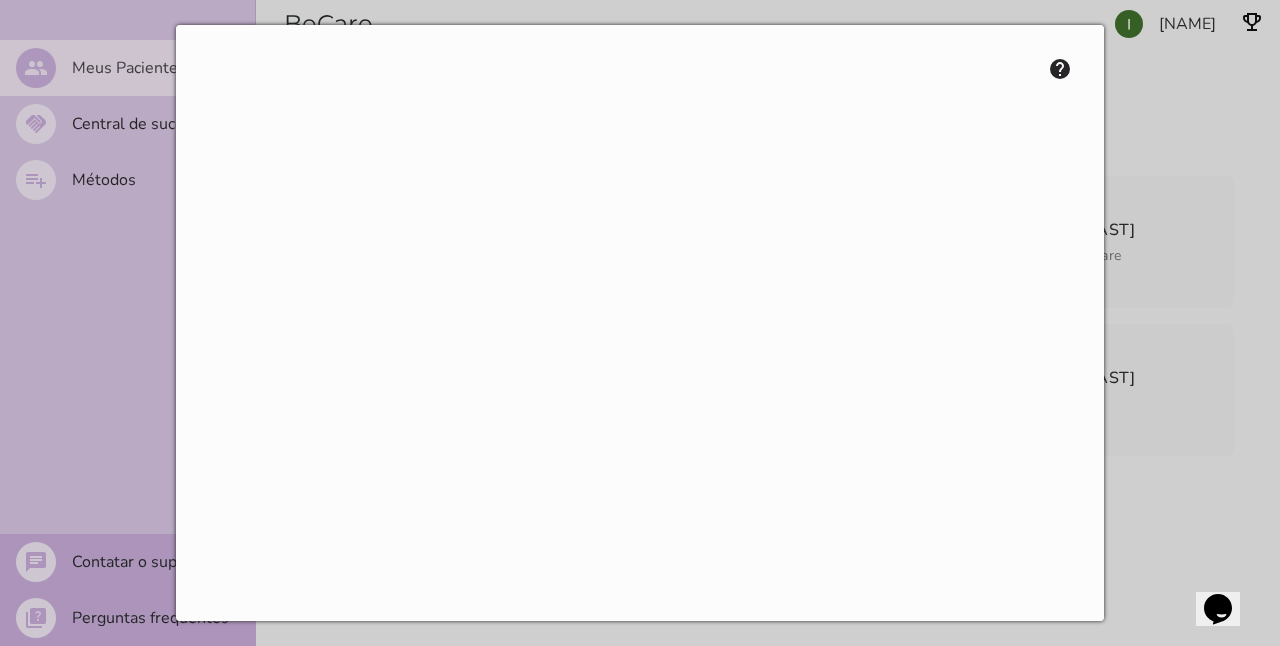 click at bounding box center (640, 323) 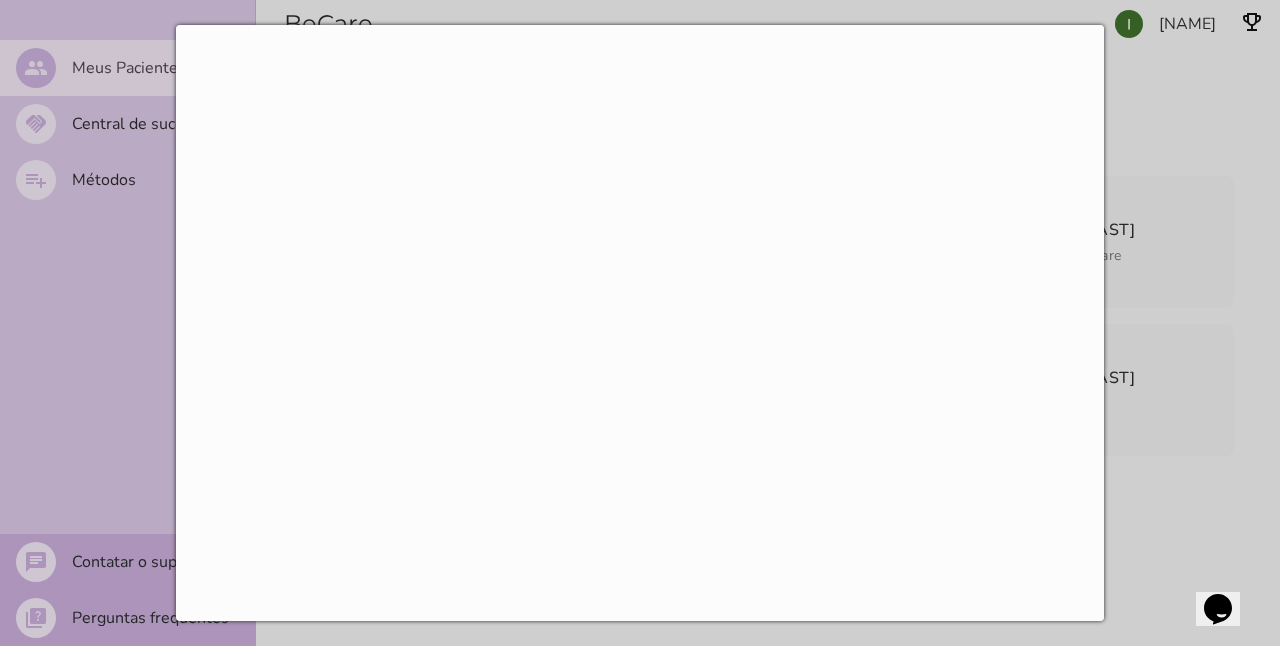 scroll, scrollTop: 915, scrollLeft: 0, axis: vertical 